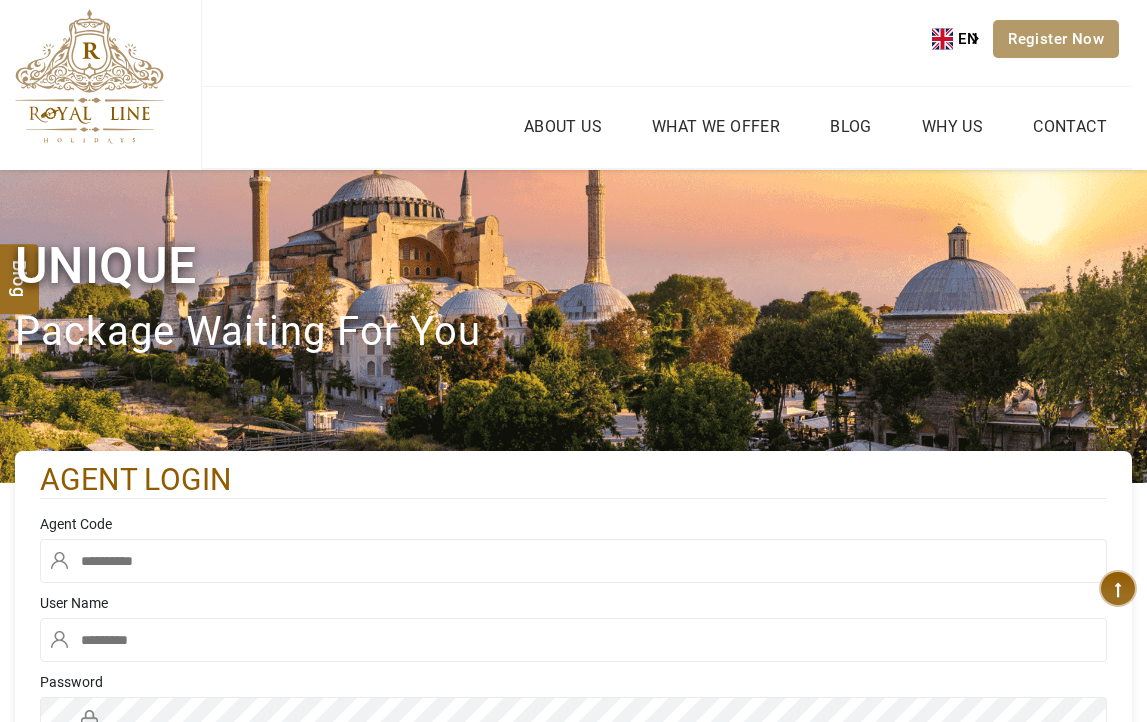 type on "****" 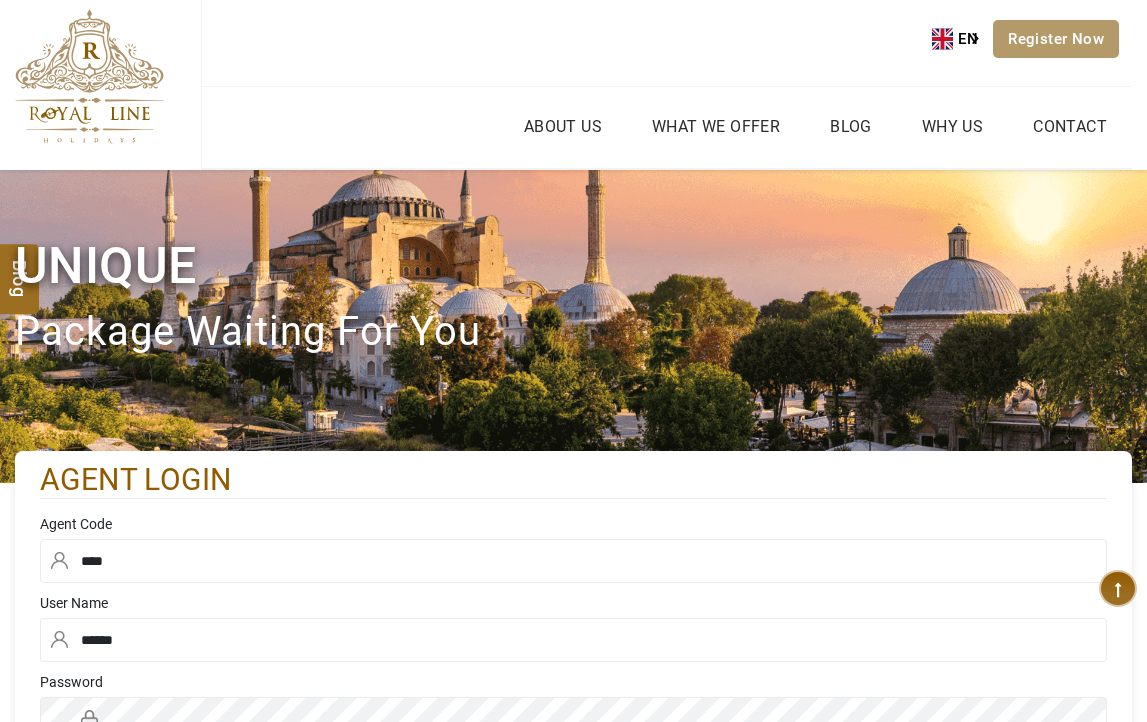 scroll, scrollTop: 0, scrollLeft: 0, axis: both 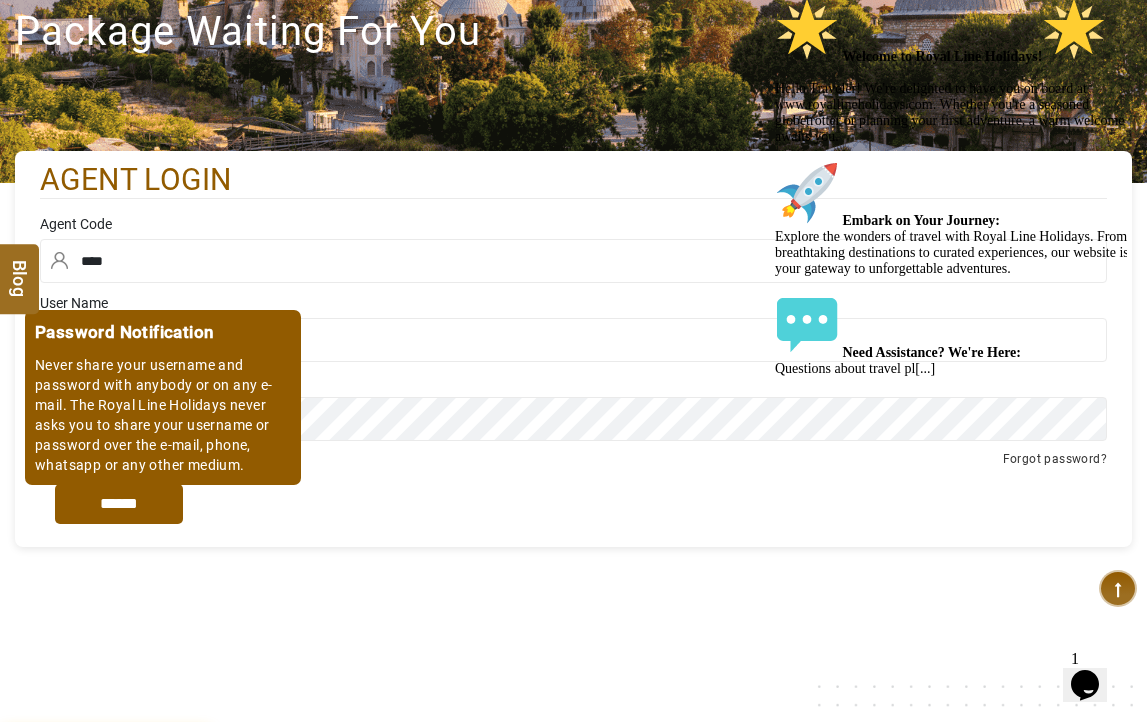 click on "*****" at bounding box center (119, 504) 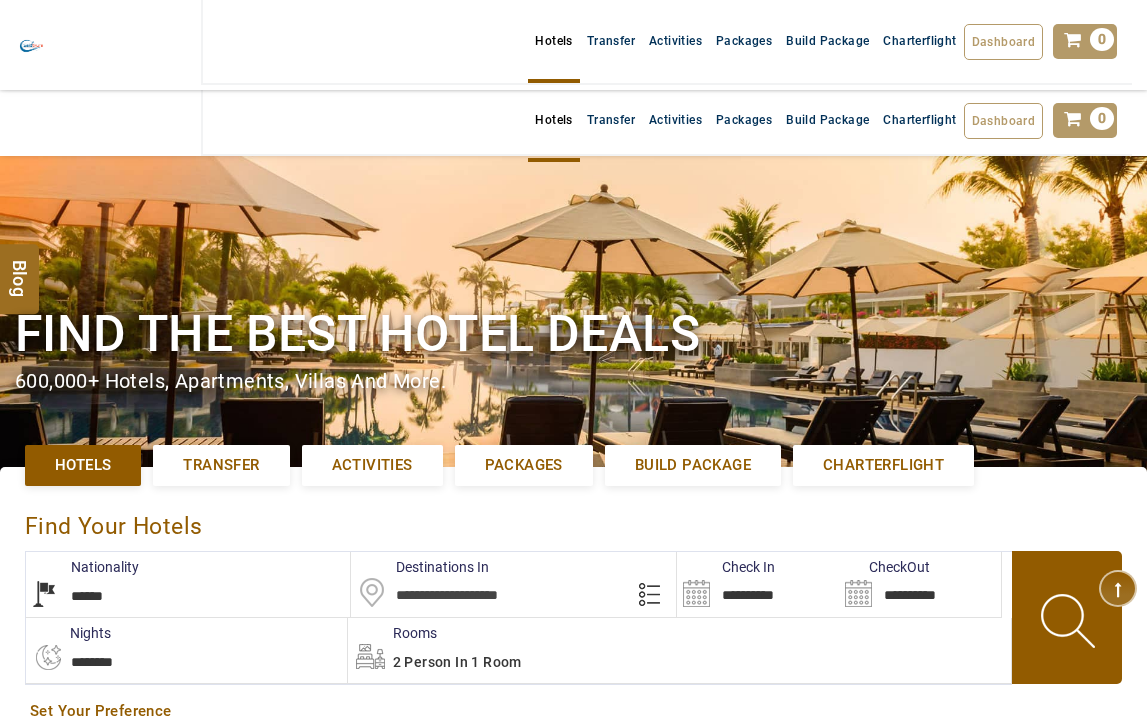 select on "******" 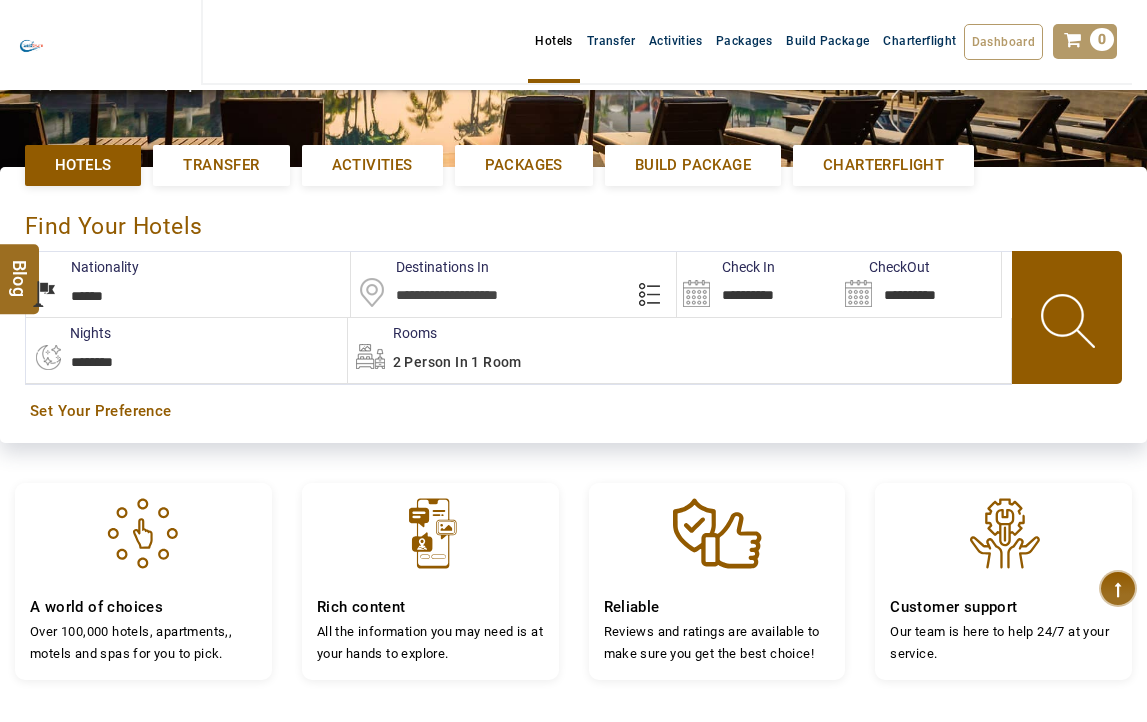 click at bounding box center (513, 284) 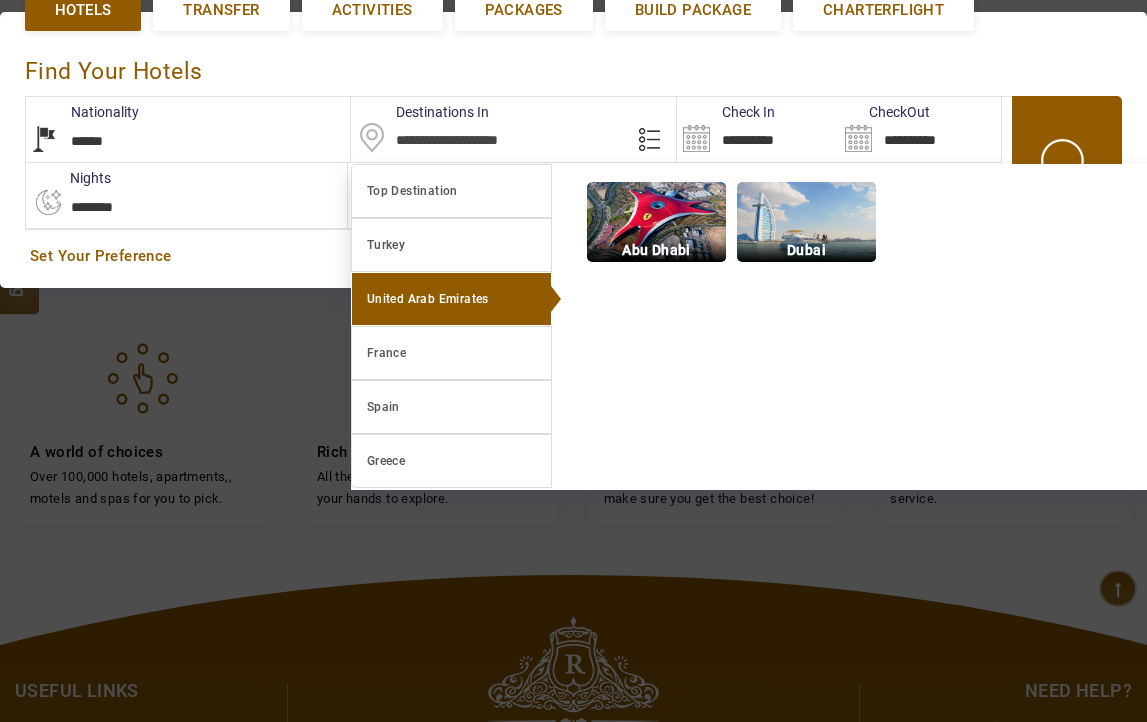 scroll, scrollTop: 456, scrollLeft: 0, axis: vertical 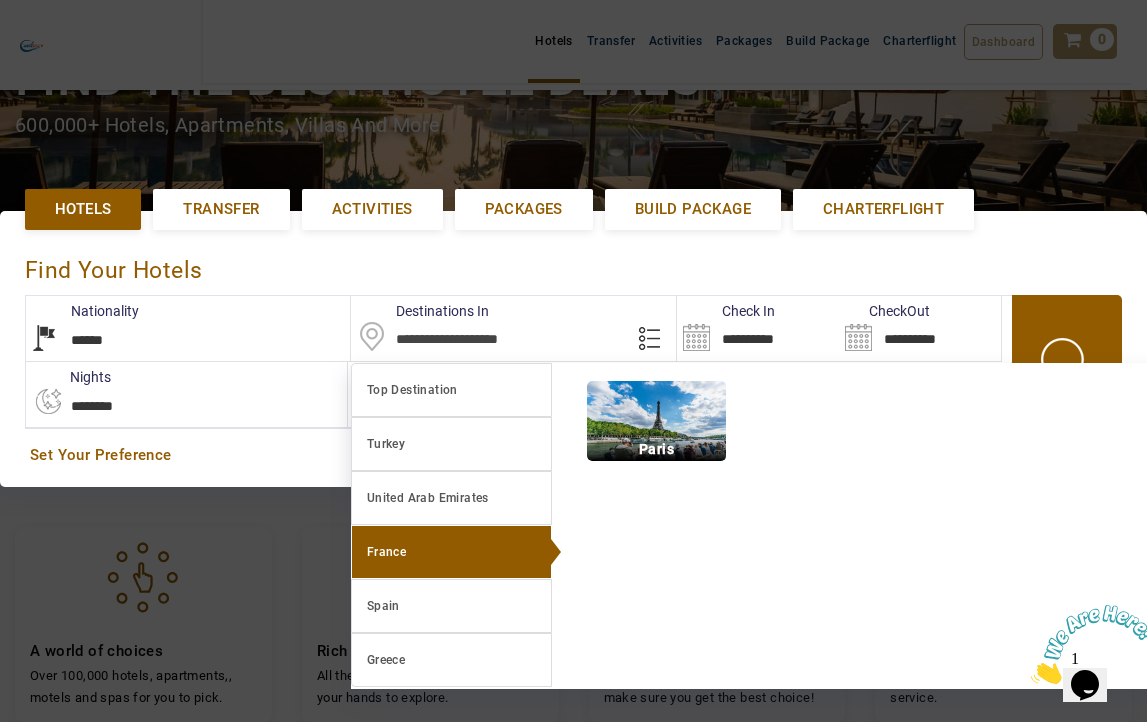 click on "Destinations In + AddDestinations In  Nationality Afghanistan Albania Algeria American Samoa Andorra Angola Anguilla Antigua And Barbuda Argentina Armenia Aruba Australia Austria Azerbaijan Bahamas Bahrain Bangladesh Barbados Belarus Belgium Belize Benin Bermuda Bhutan Bolivia Botswana Brazil British Indian Ocean Territory British Virgin Islands Brunei Darussalam Bulgaria Burkina Faso Burundi Cambodia Cameroon Canada Cape Verde Caribbean Cayman Islands Central African Republic Chad Chile China Christmas Island Cocos (Keeling) Islands Colombia Comoros Congo (Democratic Republic) Congo (Republic Of) Cook Islands Costa Rica Croatia Cuba Cyprus Czech Republic Denmark Djibouti Dominica Dominican Republic East Timor Ecuador Egypt El Salvador Equatorial Guinea Eritrea Estonia Ethiopia Falkland Islands(Malvinas) Faroe Islands Fiji Finland France French Guiana French Polynesia French Southern Territories Gabon Gambia Georgia Germany Ghana Gibraltar Greece Greenland Grenada Guadeloupe Guam Guatemala Guinea Guyana Haiti" at bounding box center [573, 461] 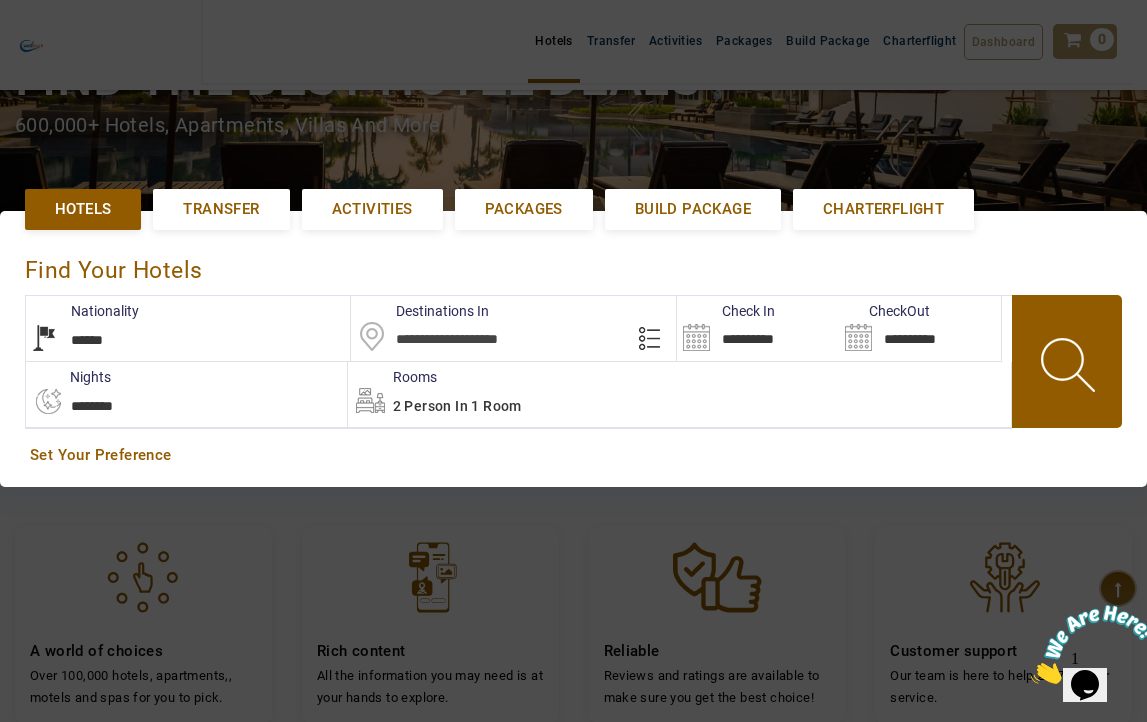 click at bounding box center (513, 328) 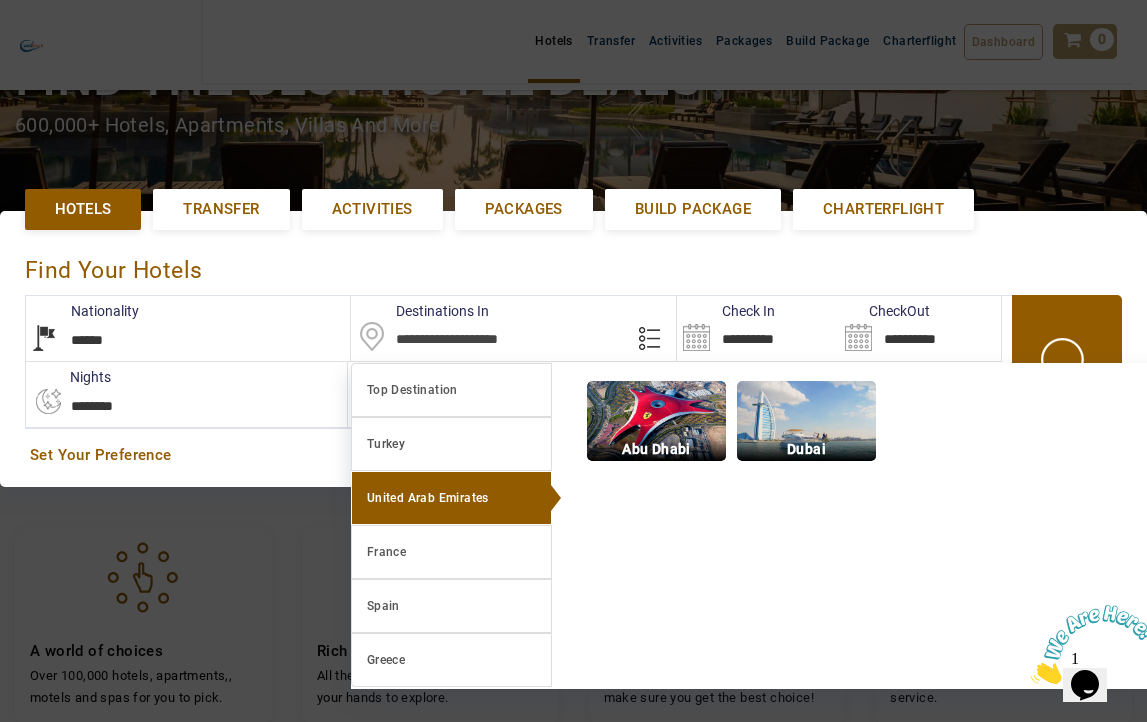 click on "United Arab Emirates" at bounding box center [451, 498] 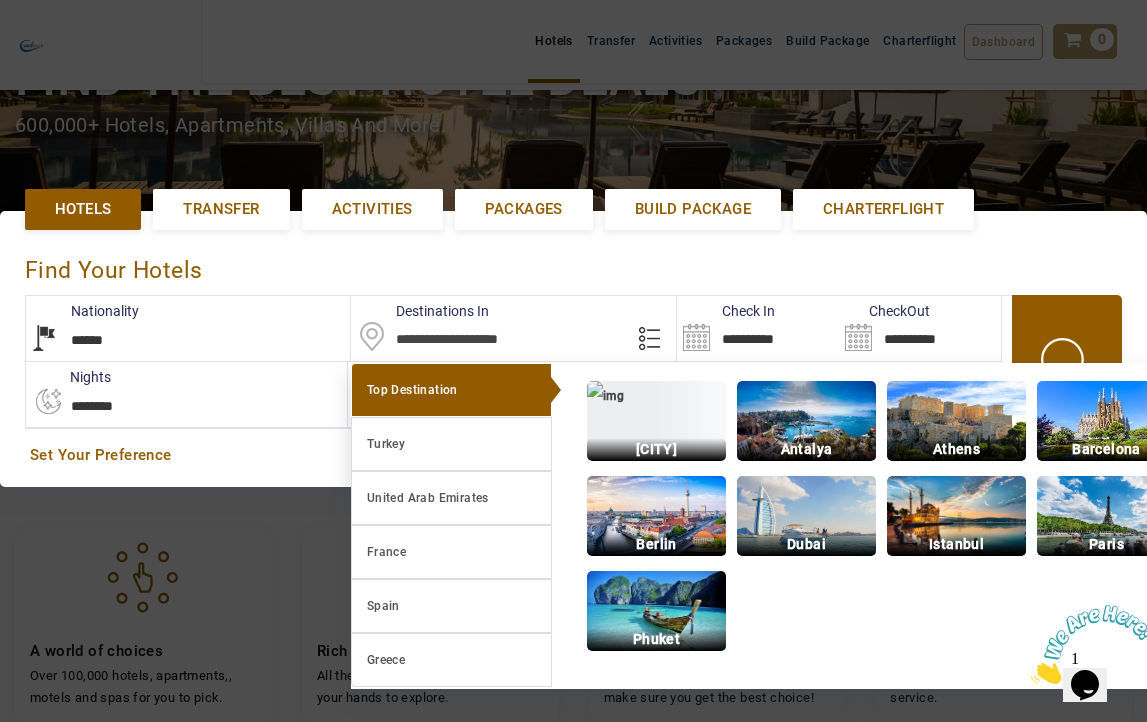 click at bounding box center (513, 328) 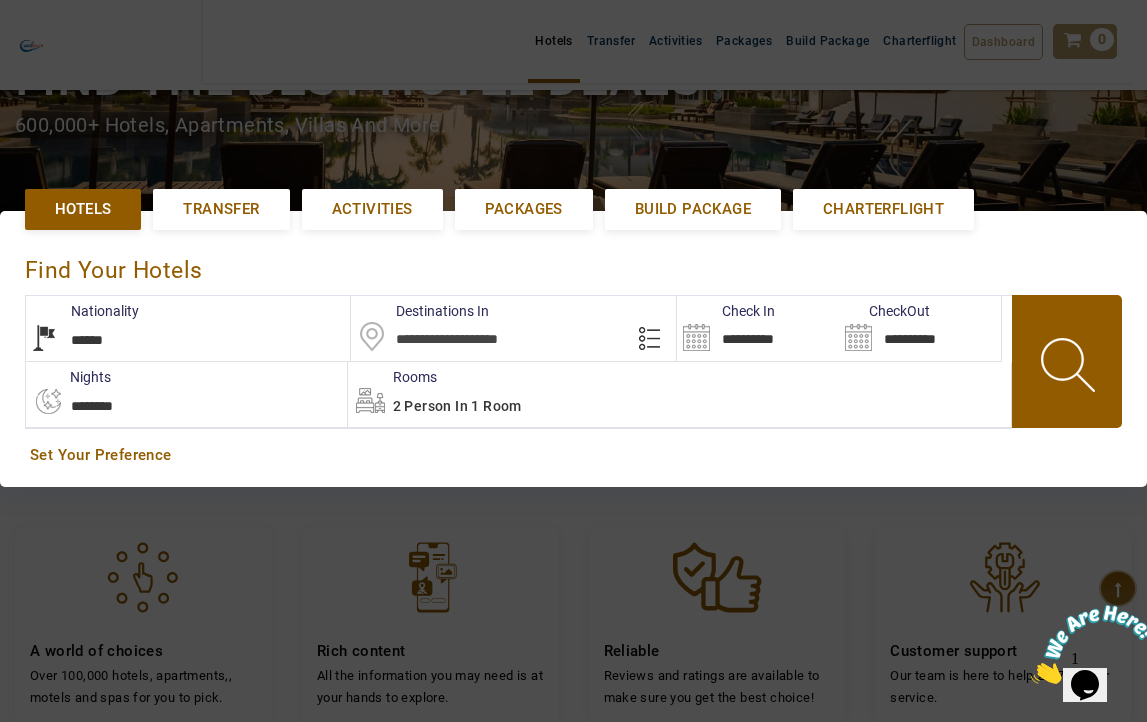 click at bounding box center [513, 328] 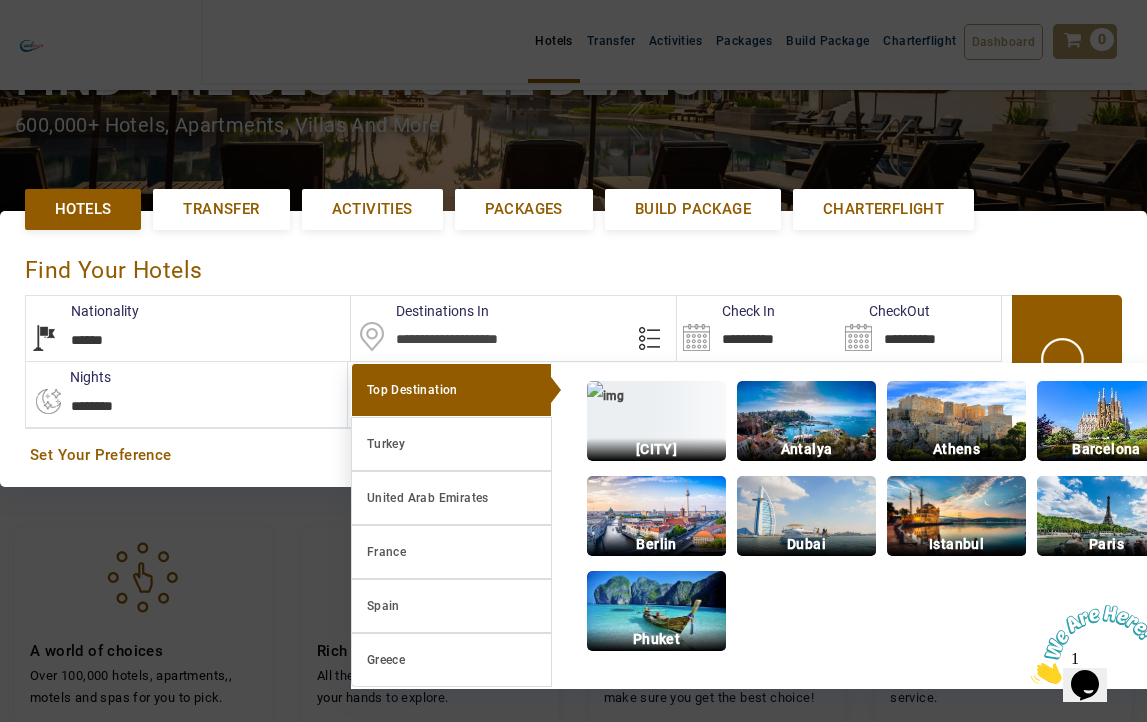 click at bounding box center (513, 328) 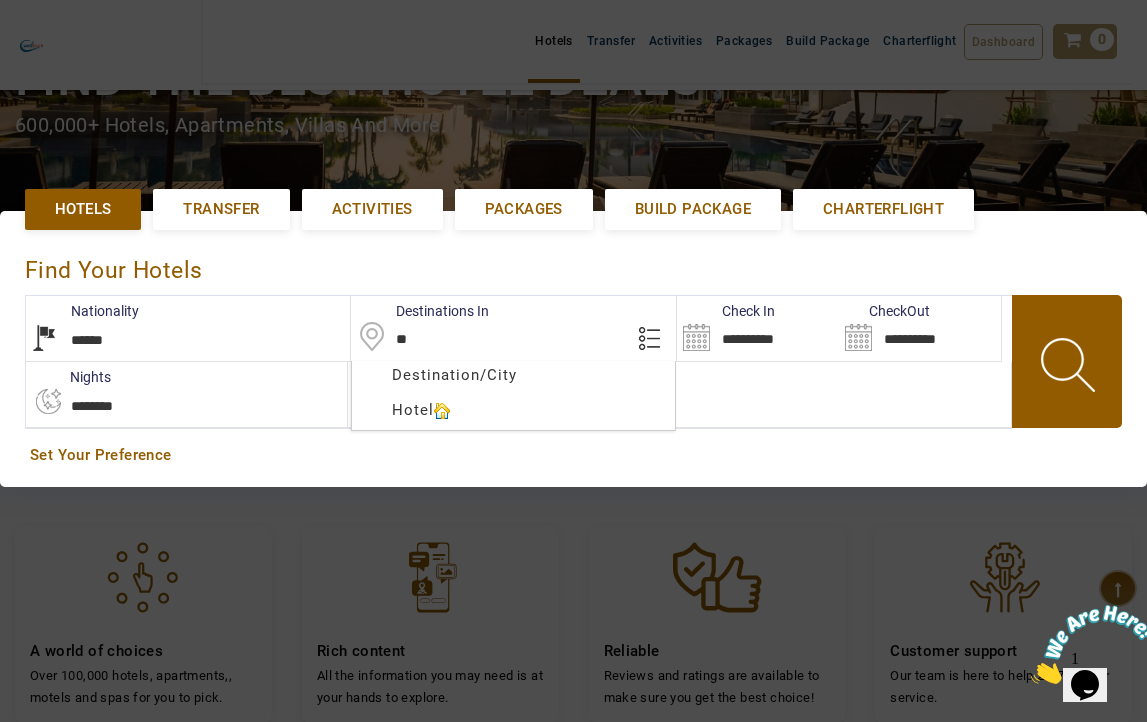 type on "*" 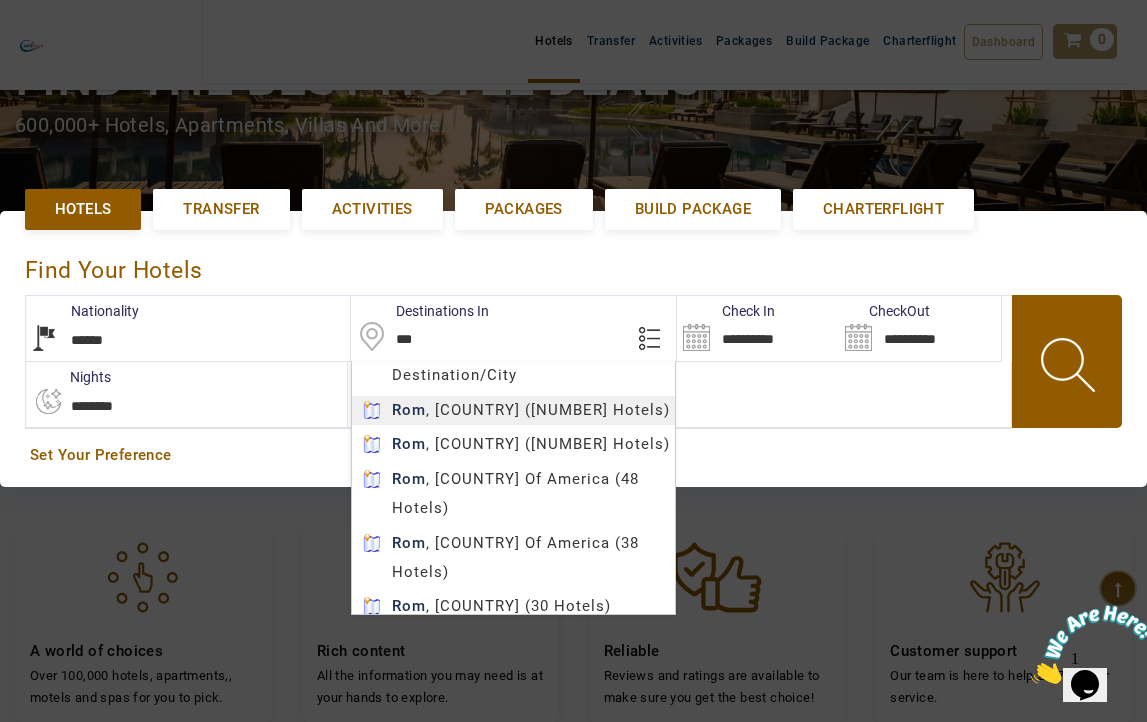 type on "****" 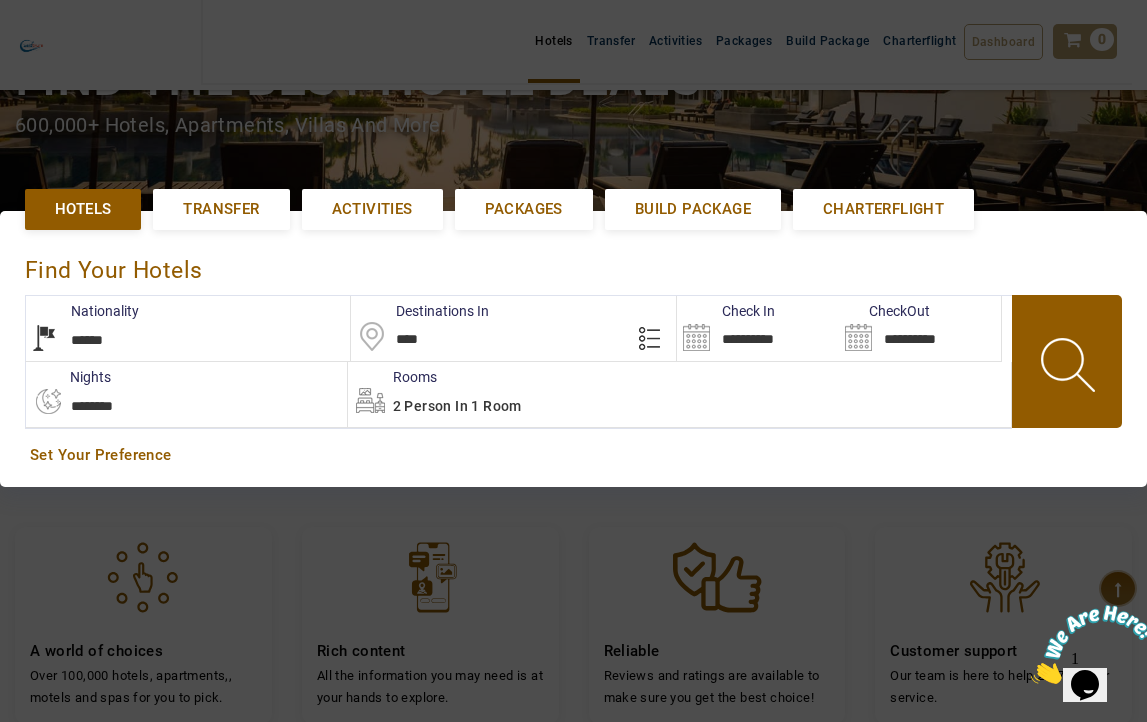 click on "SAIDTOURSS AED AED  AED EUR  € USD  $ INR  ₹ THB  ฿ IDR  Rp BHD  BHD TRY  ₺ Credit Limit EN HE AR ES PT ZH Helpline
+971 55 344 0168 Register Now +971 55 344 0168 info@royallineholidays.com About Us What we Offer Blog Why Us Contact Hotels  Transfer Activities Packages Build Package Charterflight Dashboard My Profile My Booking My Reports My Quotation Sign Out 0 Points Redeem Now To Redeem 82056 Points Future Points  6914   Points Credit Limit Credit Limit USD 40000.00 70% Complete Used USD 32827.00 Available USD 7173.00 Setting  Looks like you haven't added anything to your cart yet Countinue Shopping ****** ****** Please Wait.. Blog demo
Remember me Forgot
password? LOG IN Don't have an account?   Register Now My Booking View/ Print/Cancel Your Booking without Signing in Submit demo
In A Few Moment, You Will Be Celebrating Best Hotel options galore ! Check In   CheckOut Rooms Rooms Please Wait Find the best hotel deals Hotels  Transfer Activities Packages ****" at bounding box center [573, 521] 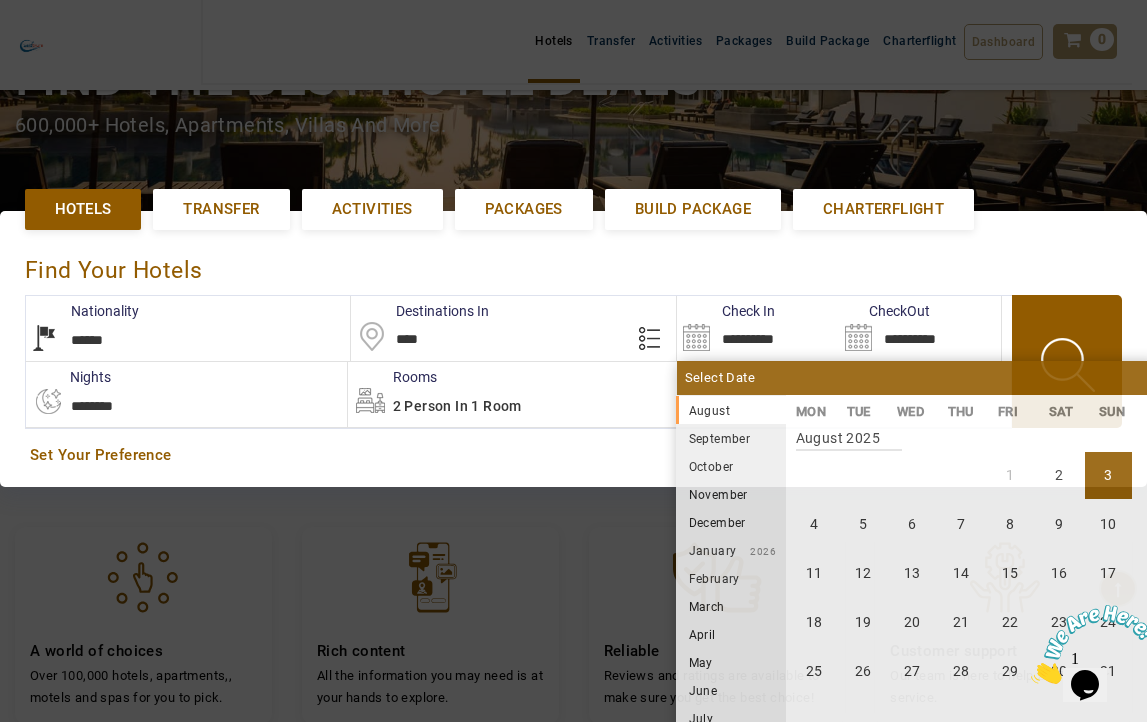 click on "**********" at bounding box center [758, 328] 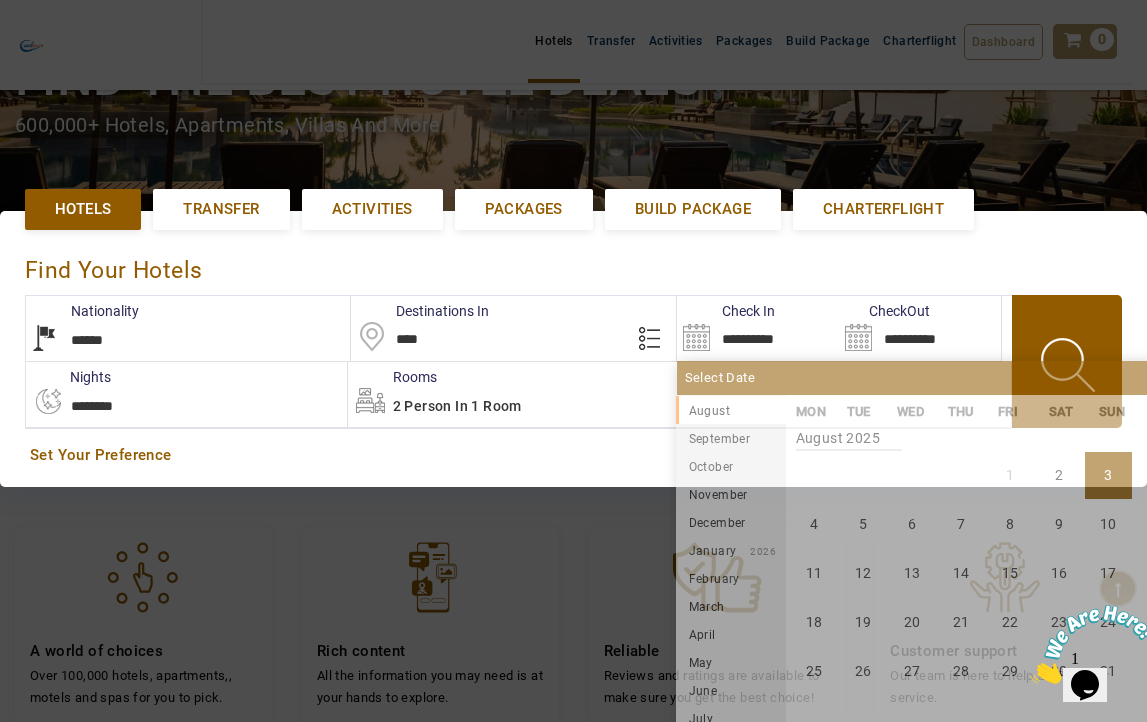 click on "3" at bounding box center [1108, 475] 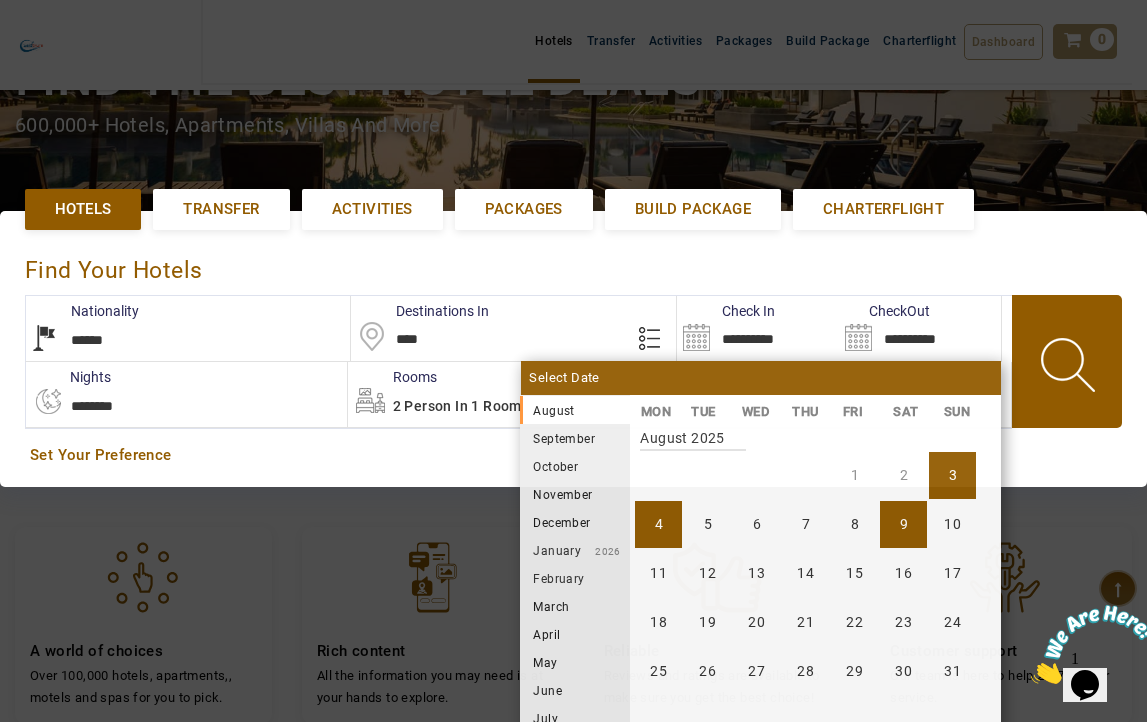 click on "9" at bounding box center (903, 524) 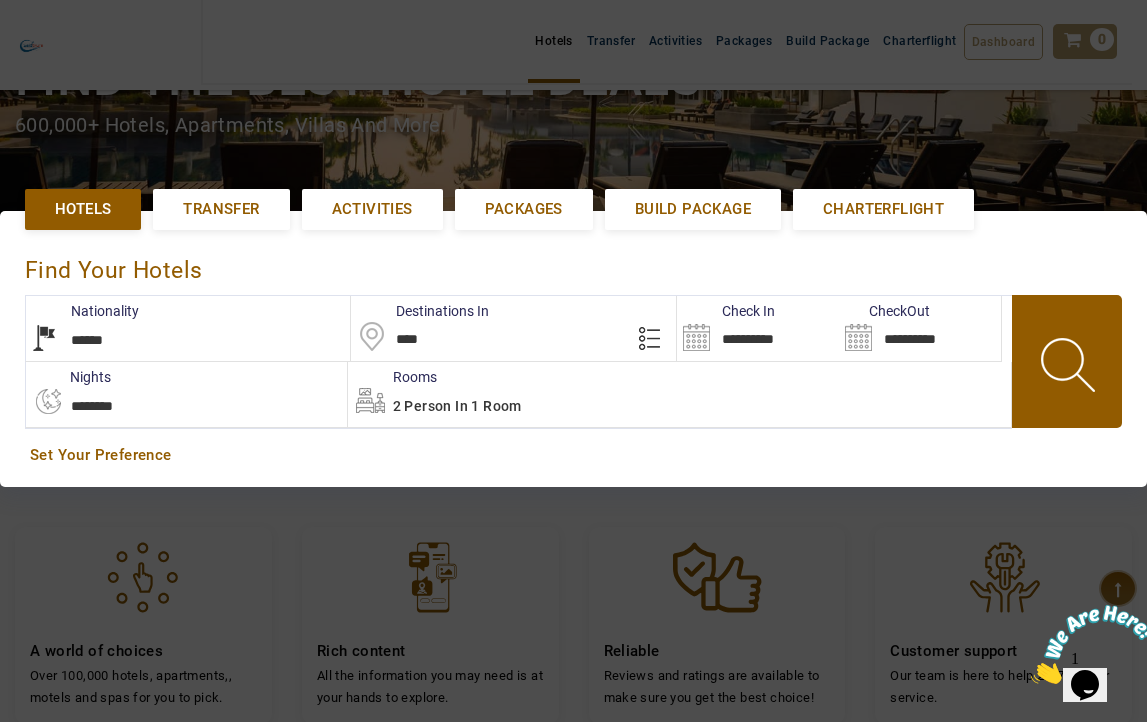 click at bounding box center (1070, 368) 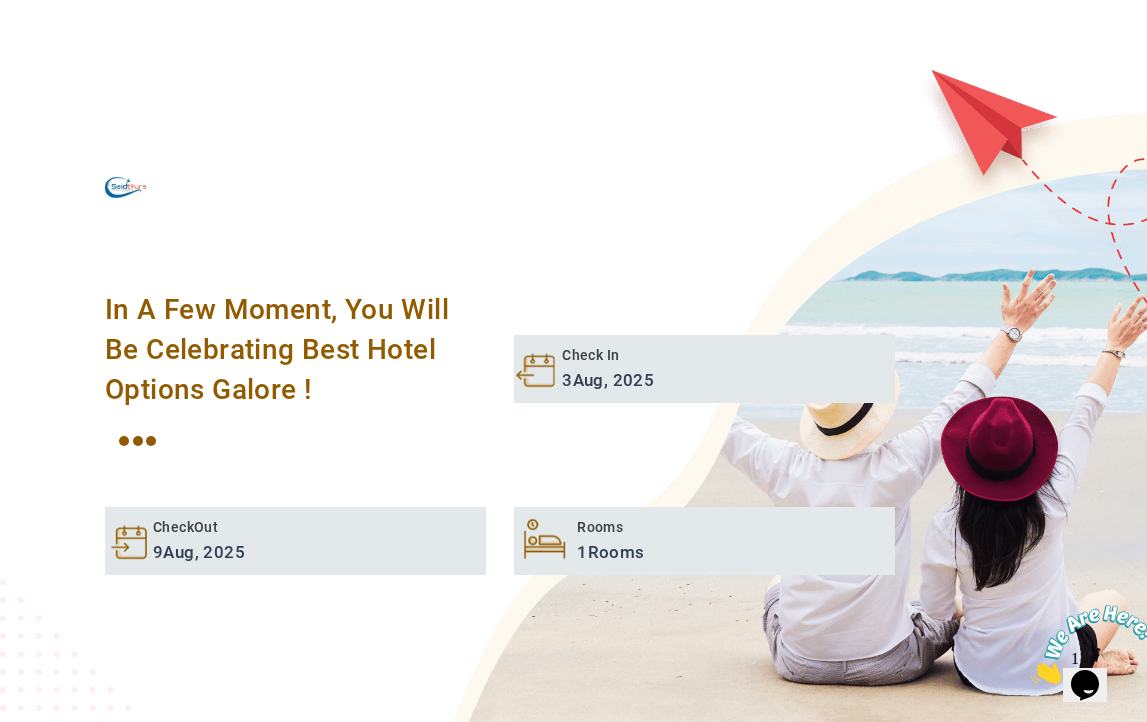scroll, scrollTop: 756, scrollLeft: 0, axis: vertical 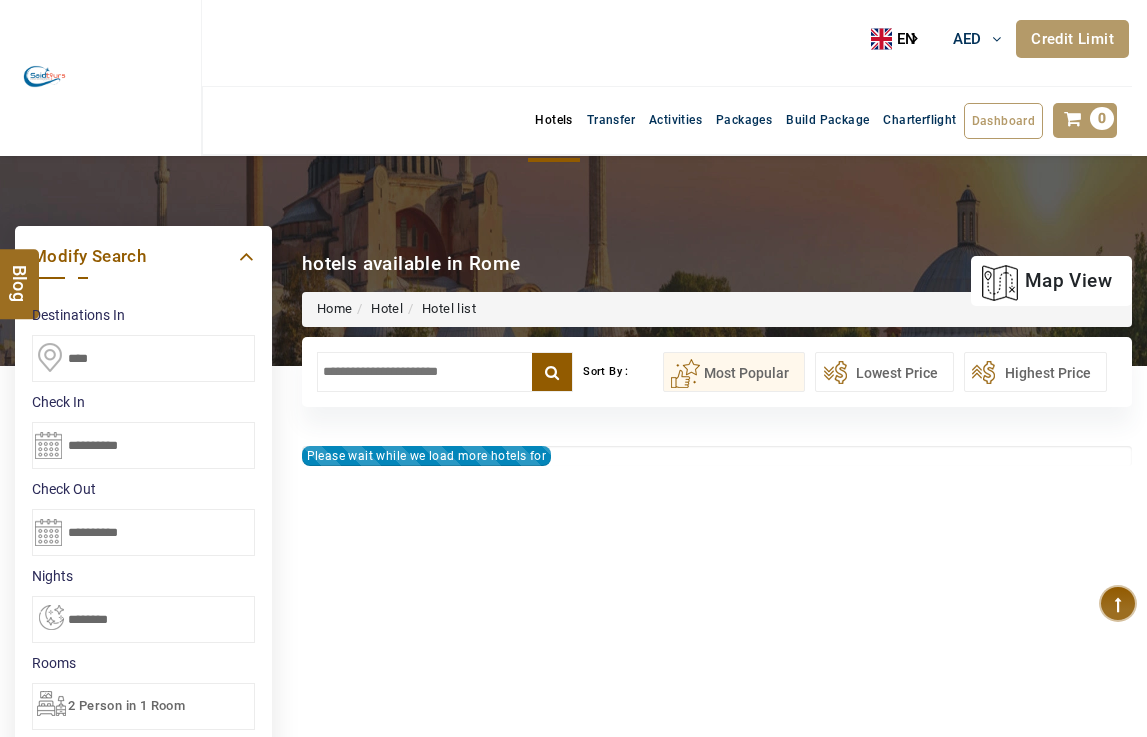 select on "*" 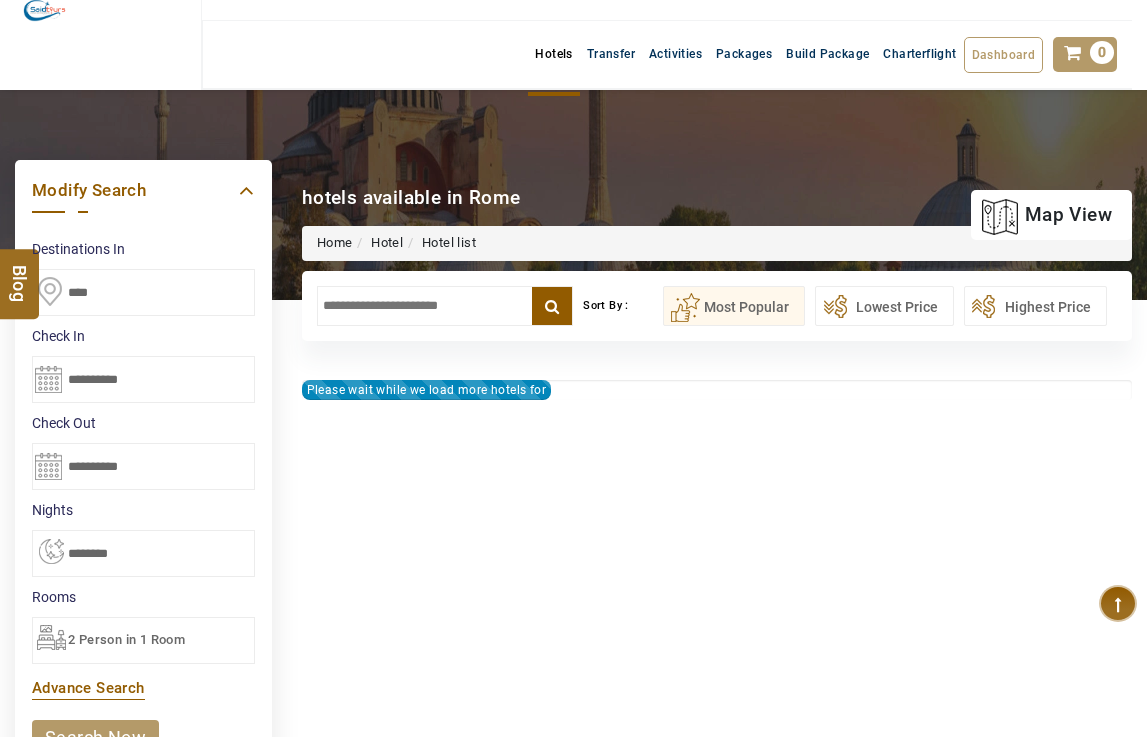 scroll, scrollTop: 100, scrollLeft: 0, axis: vertical 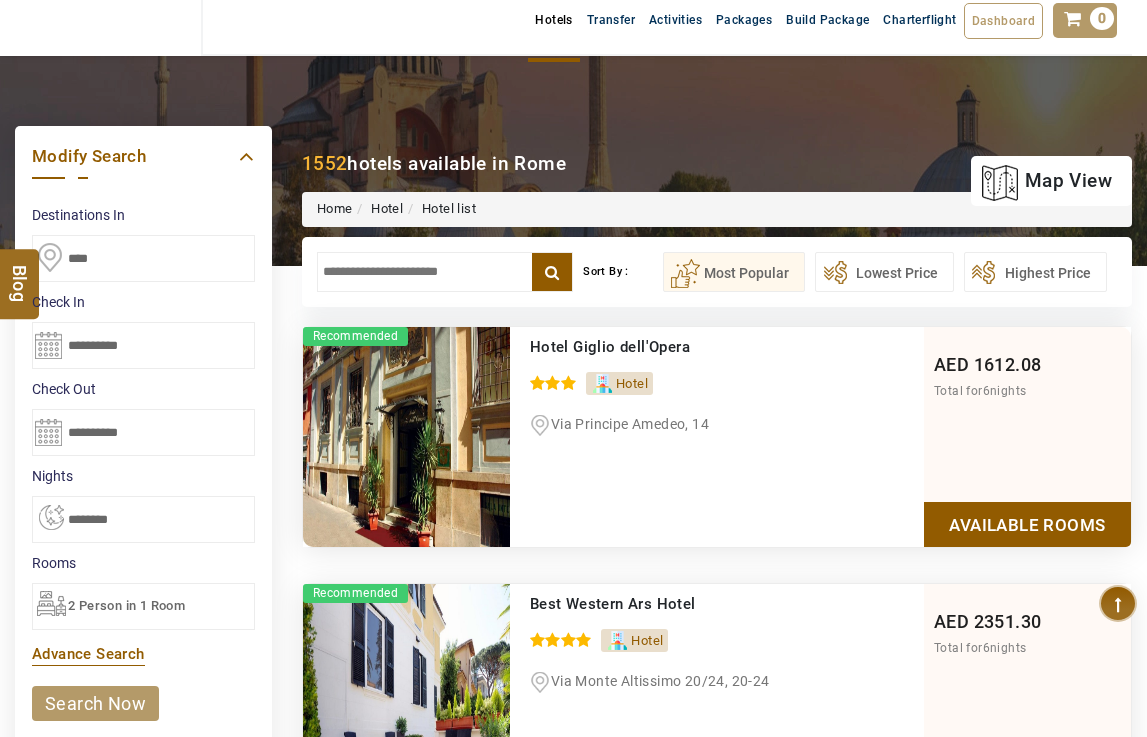 click at bounding box center [445, 272] 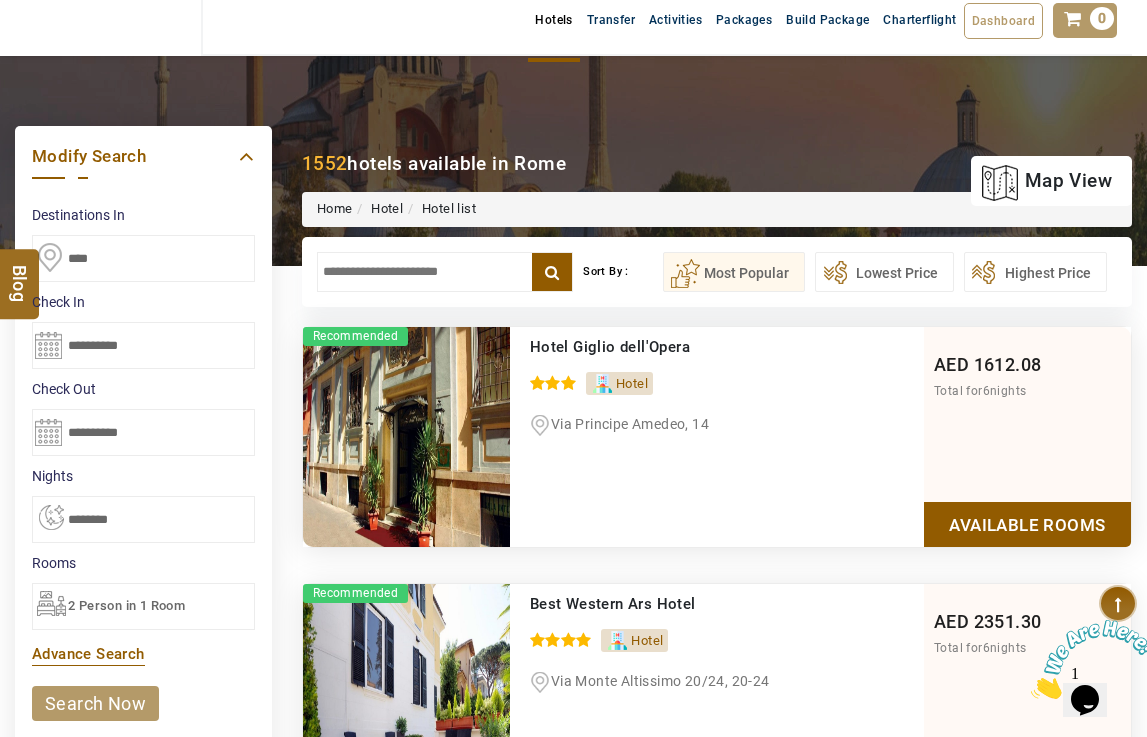 scroll, scrollTop: 0, scrollLeft: 0, axis: both 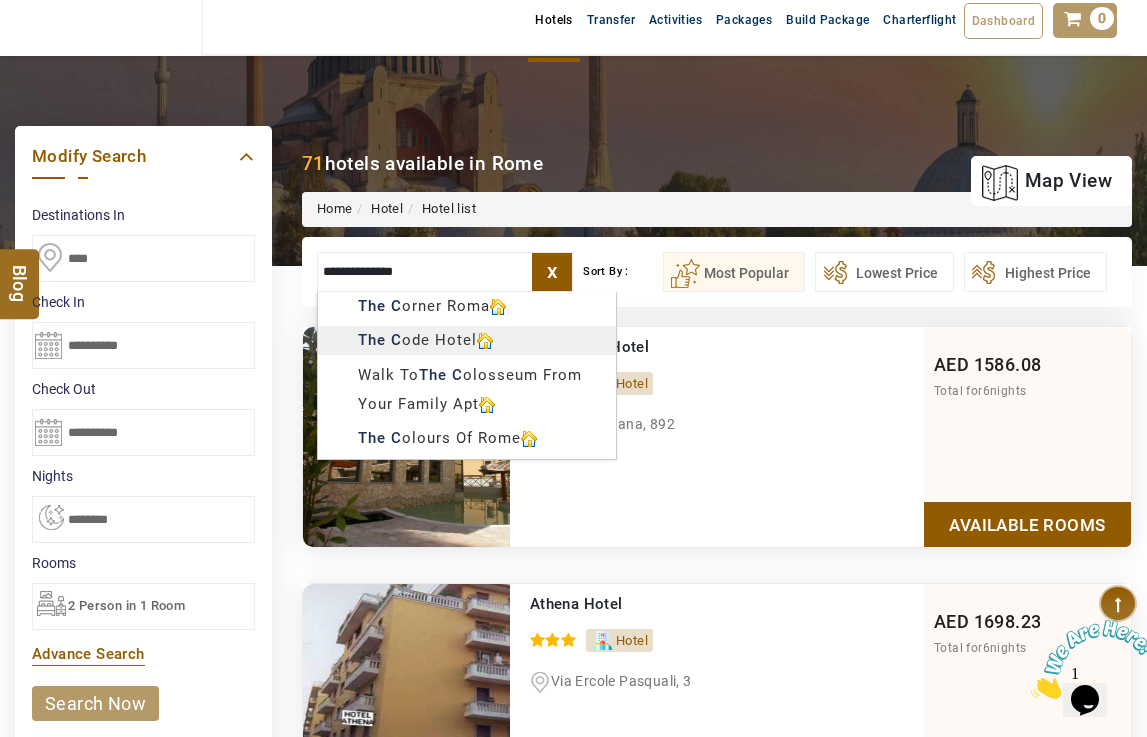 click on "SAIDTOURSS AED AED AED EUR € USD $ INR ₹ THB ฿ IDR Rp BHD BHD TRY ₺ Credit Limit EN HE AR ES PT ZH Helpline
+971 [PHONE] Register Now +971 [PHONE] [EMAIL] About Us What we Offer Blog Why Us Contact Hotels Transfer Activities Packages Build Package Charterflight Dashboard My Profile My Booking My Reports My Quotation Sign Out 0 Points Redeem Now To Redeem 82056 Points Future Points 6914 Points Credit Limit USD 40000.00 70% Complete Used USD 32827.00 Available USD 7173.00 Setting Looks like you haven't added anything to your cart yet Countinue Shopping ****** ****** Please Wait.. Blog demo
Remember me Forgot
password? LOG IN Don't have an account? Register Now My Booking View/ Print/Cancel Your Booking without Signing in Submit Applying Filters...... Hotels For You Will Be Loading Soon demo
In A Few Moment, You Will Be Celebrating Best Hotel options galore ! Check In CheckOut Rooms Rooms Please Wait X Map 1" at bounding box center [573, 1035] 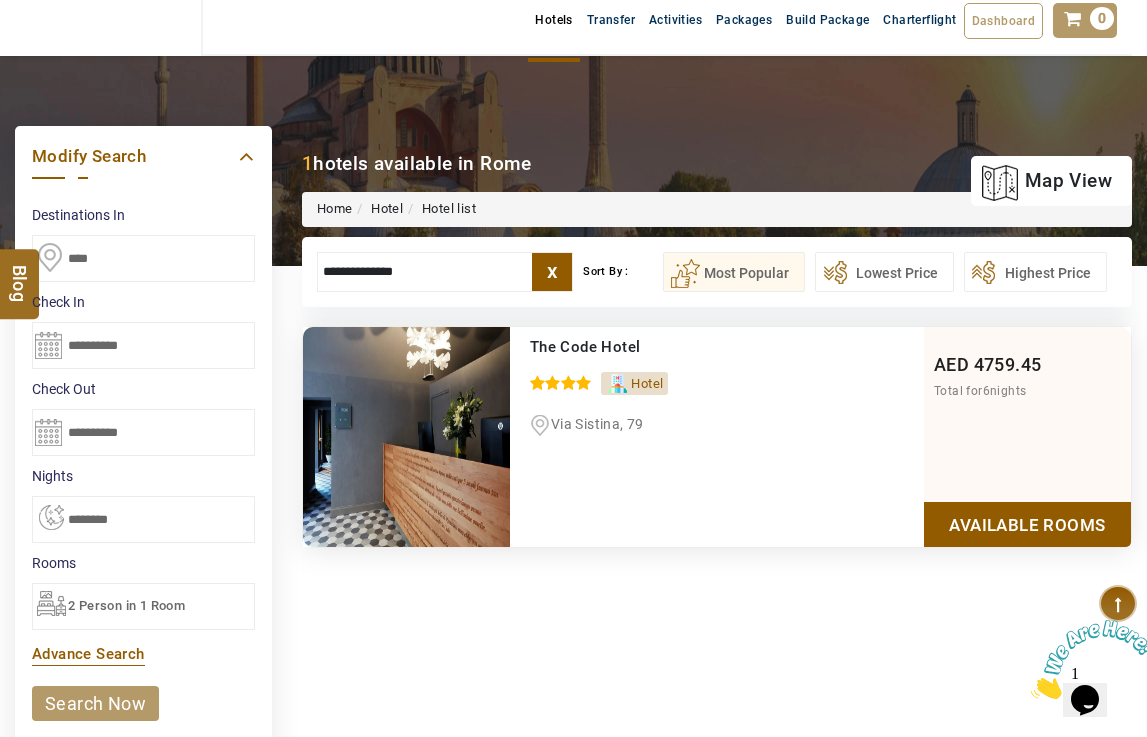 type on "**********" 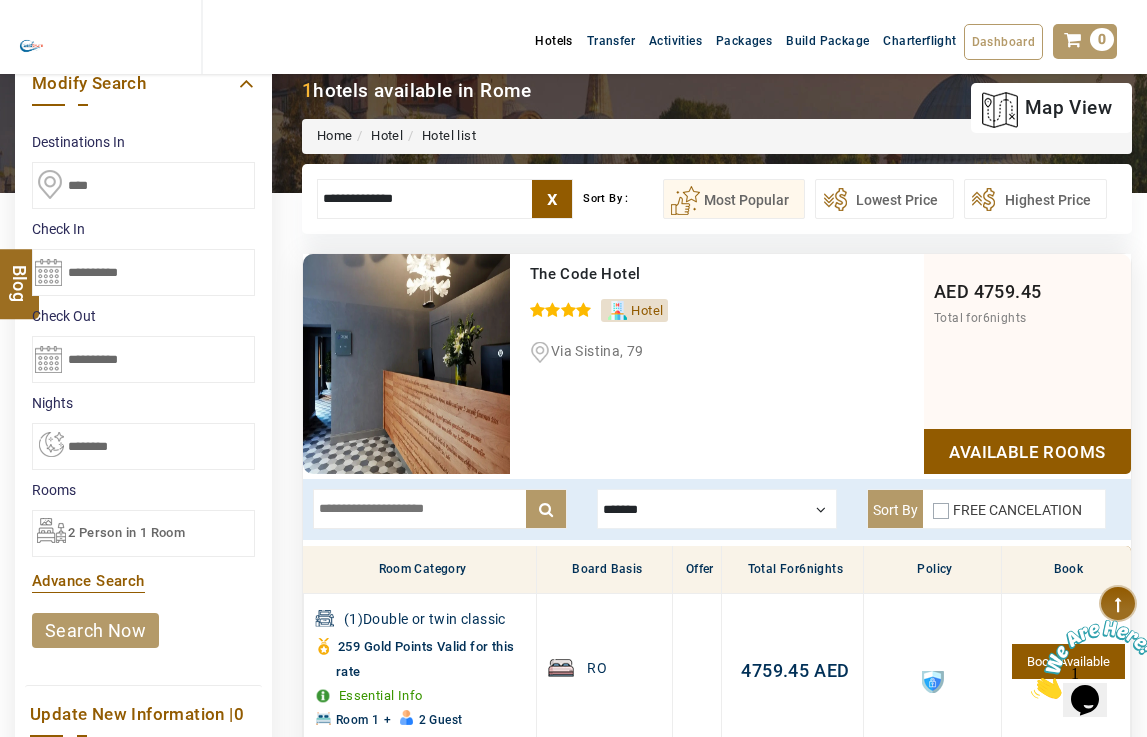 scroll, scrollTop: 0, scrollLeft: 0, axis: both 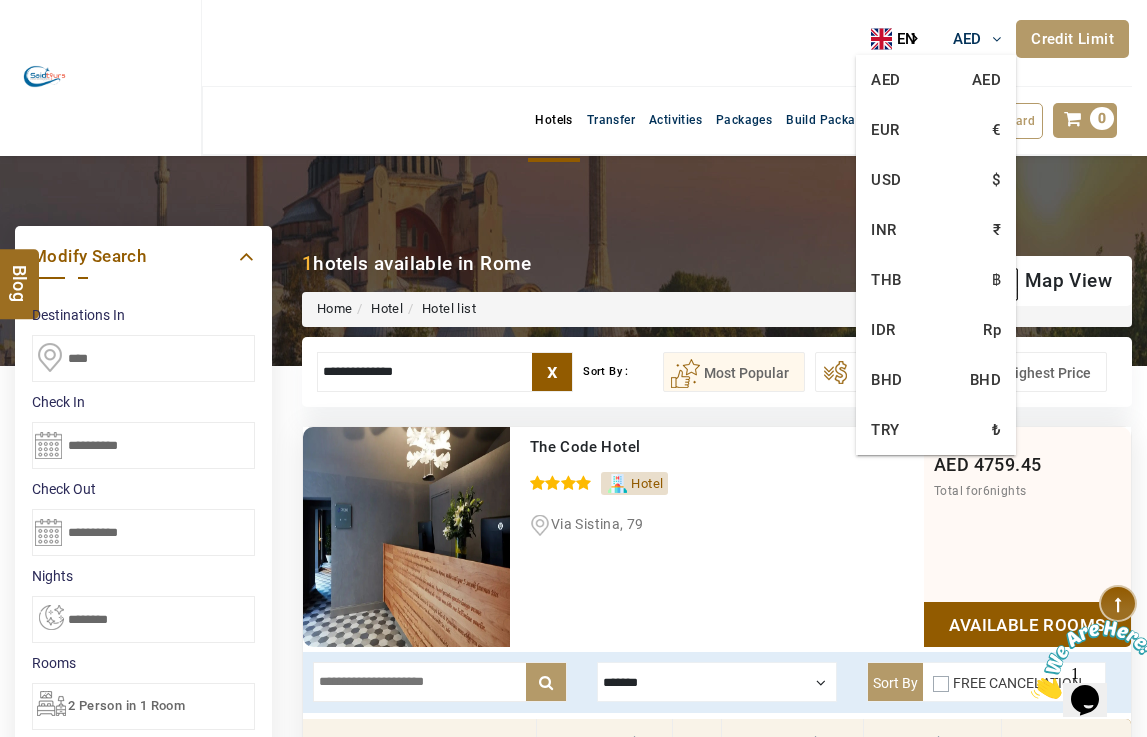 click on "AED" at bounding box center [967, 39] 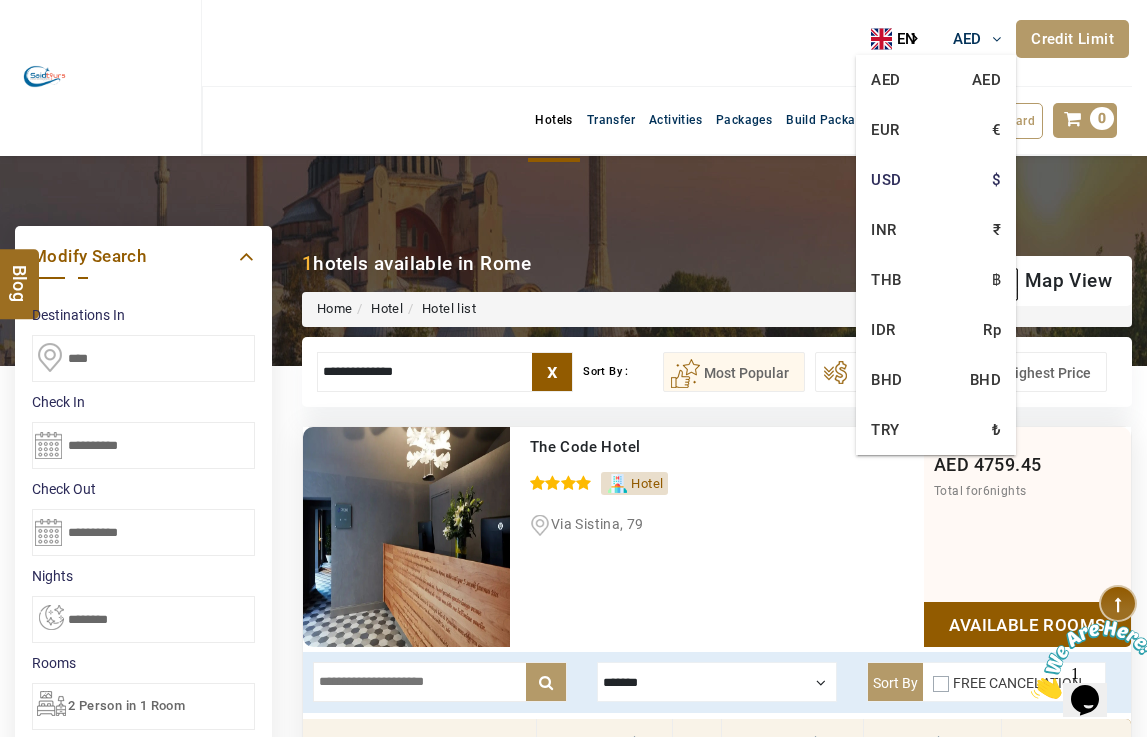 click on "USD  $" at bounding box center [936, 180] 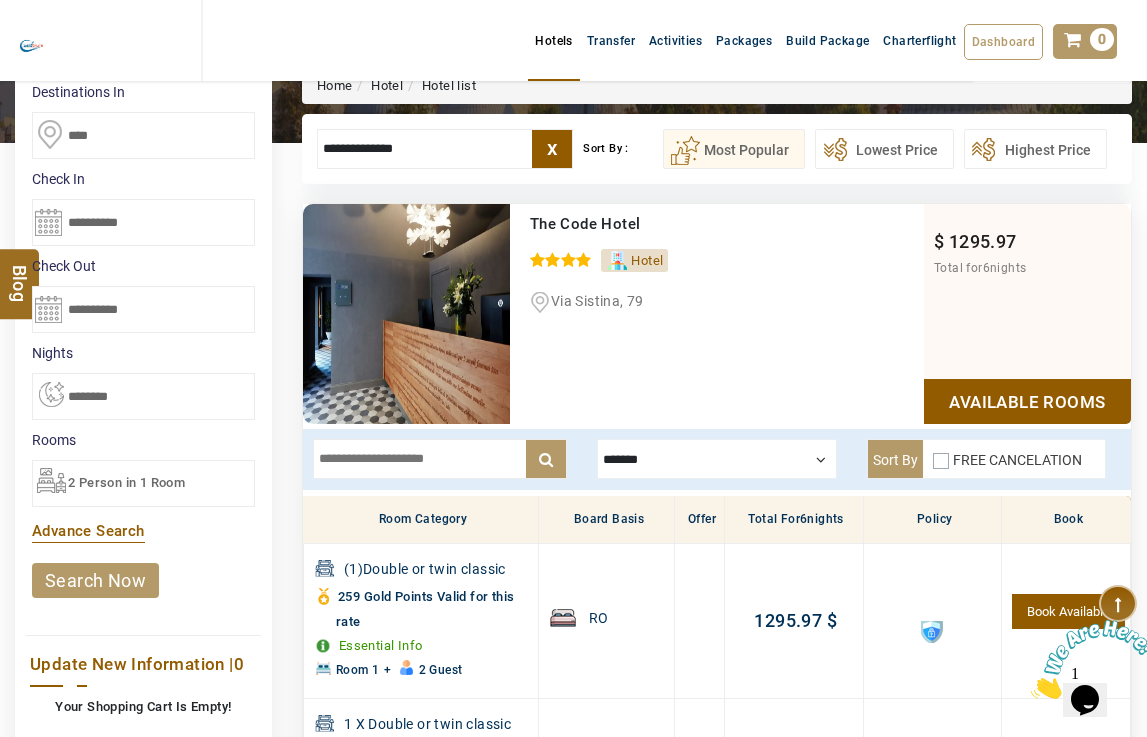 scroll, scrollTop: 100, scrollLeft: 0, axis: vertical 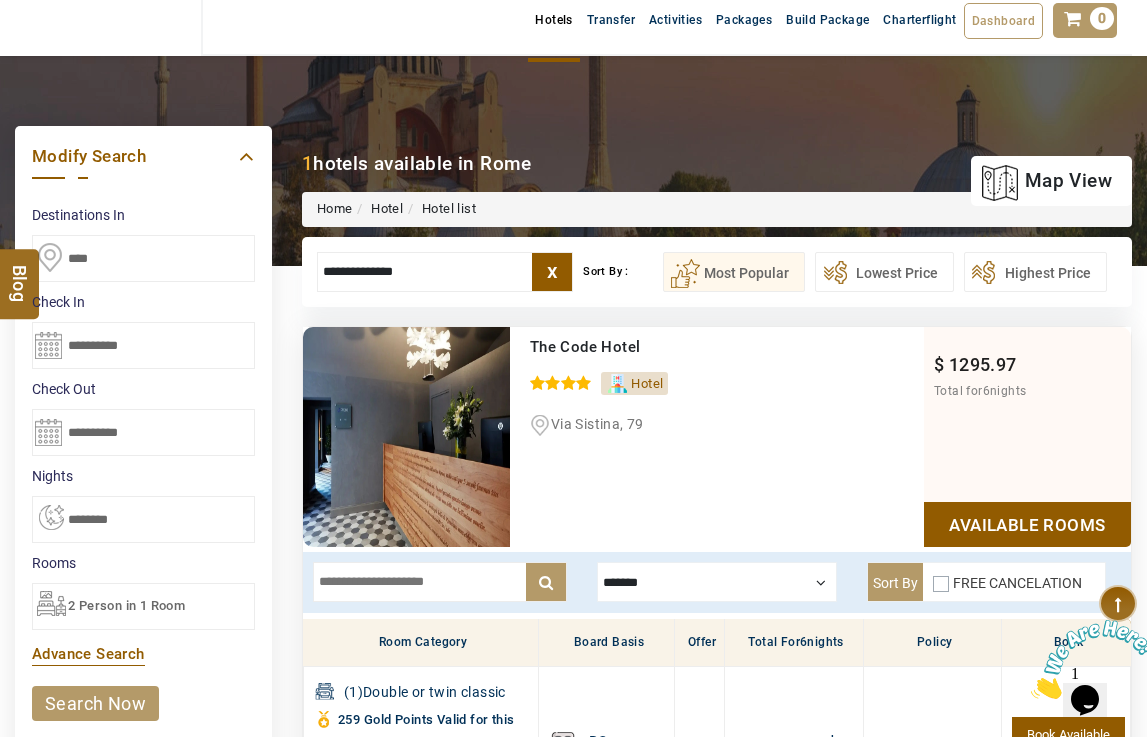 click on "**********" at bounding box center (143, 345) 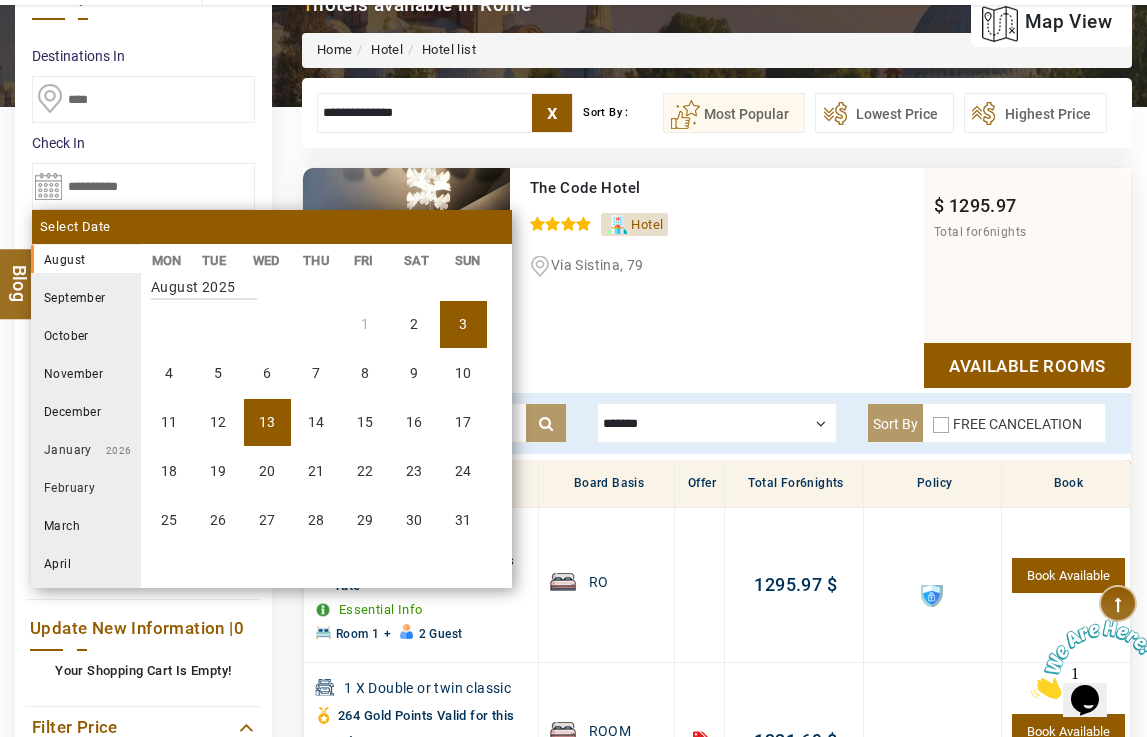 scroll, scrollTop: 300, scrollLeft: 0, axis: vertical 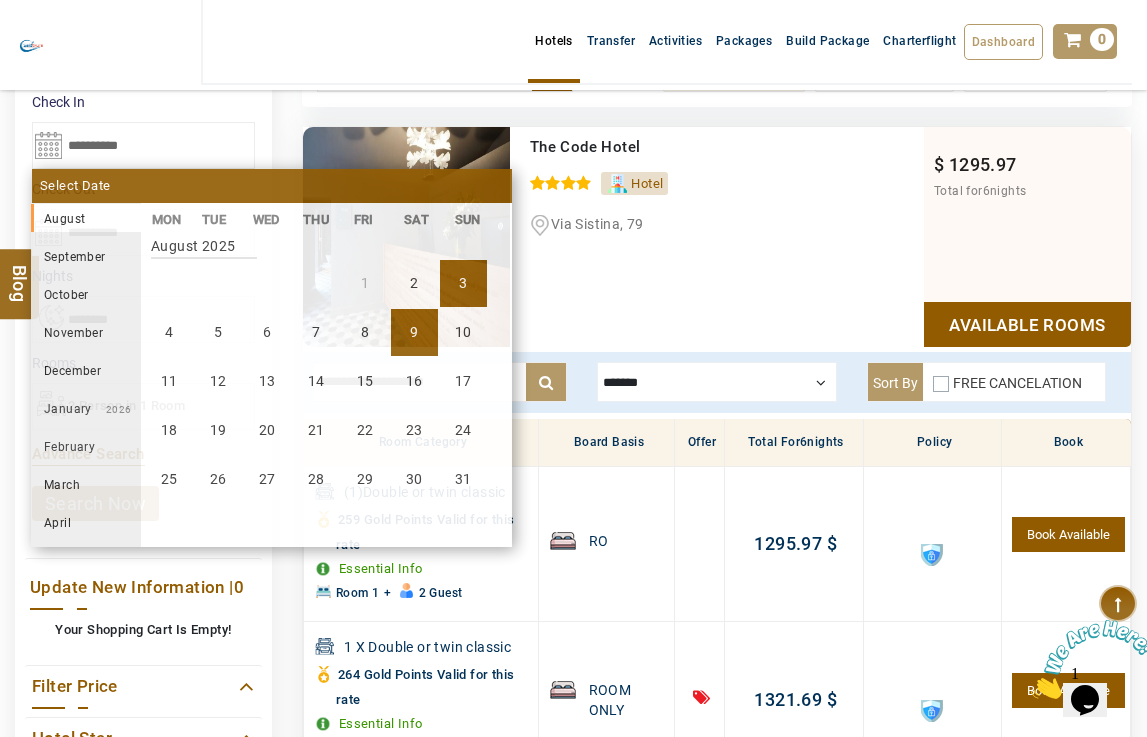 click on "9" at bounding box center (414, 332) 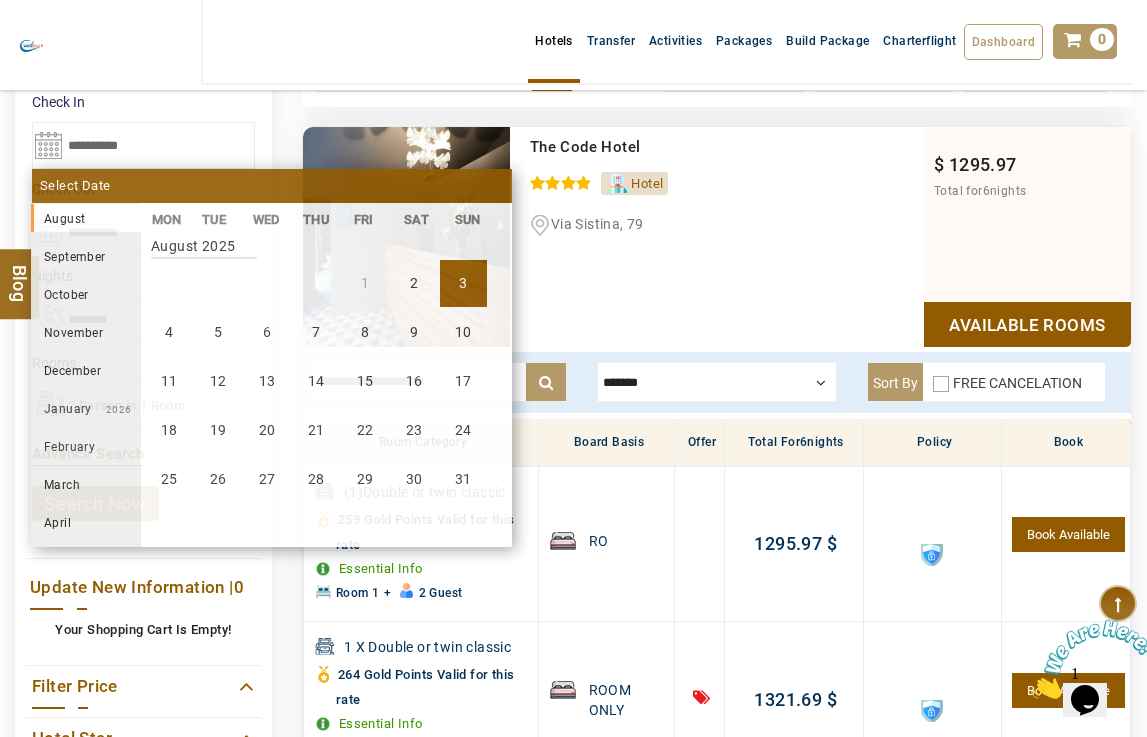 type on "**********" 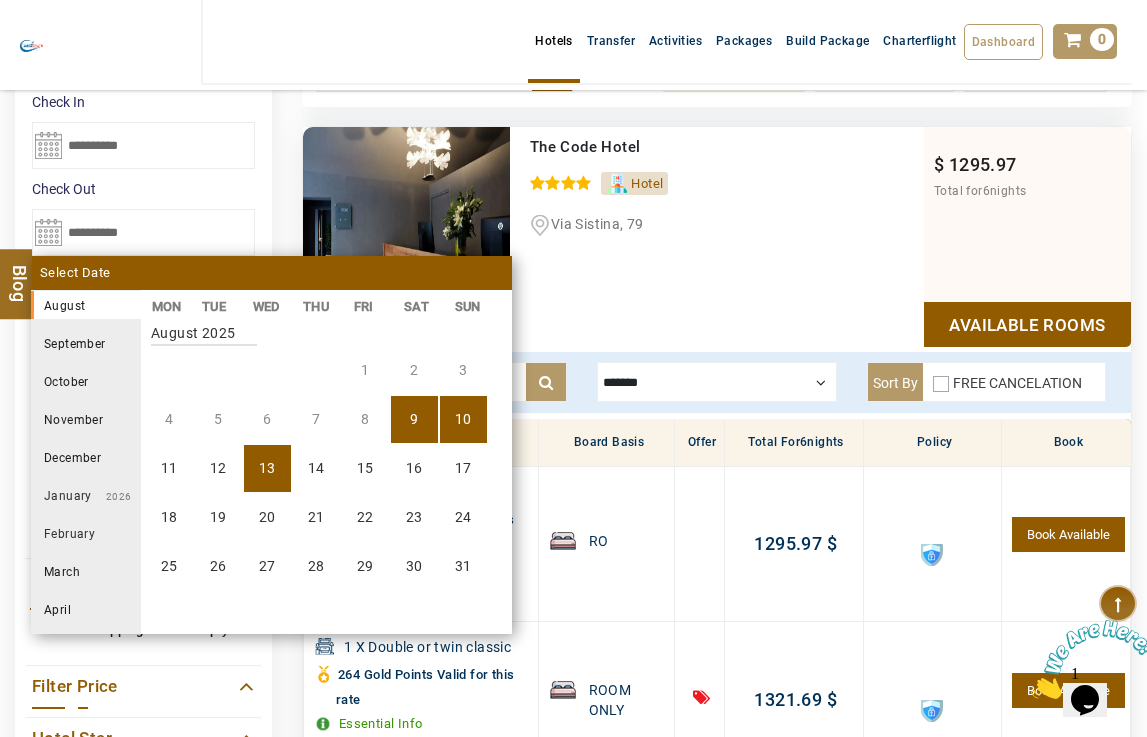 click on "13" at bounding box center [267, 468] 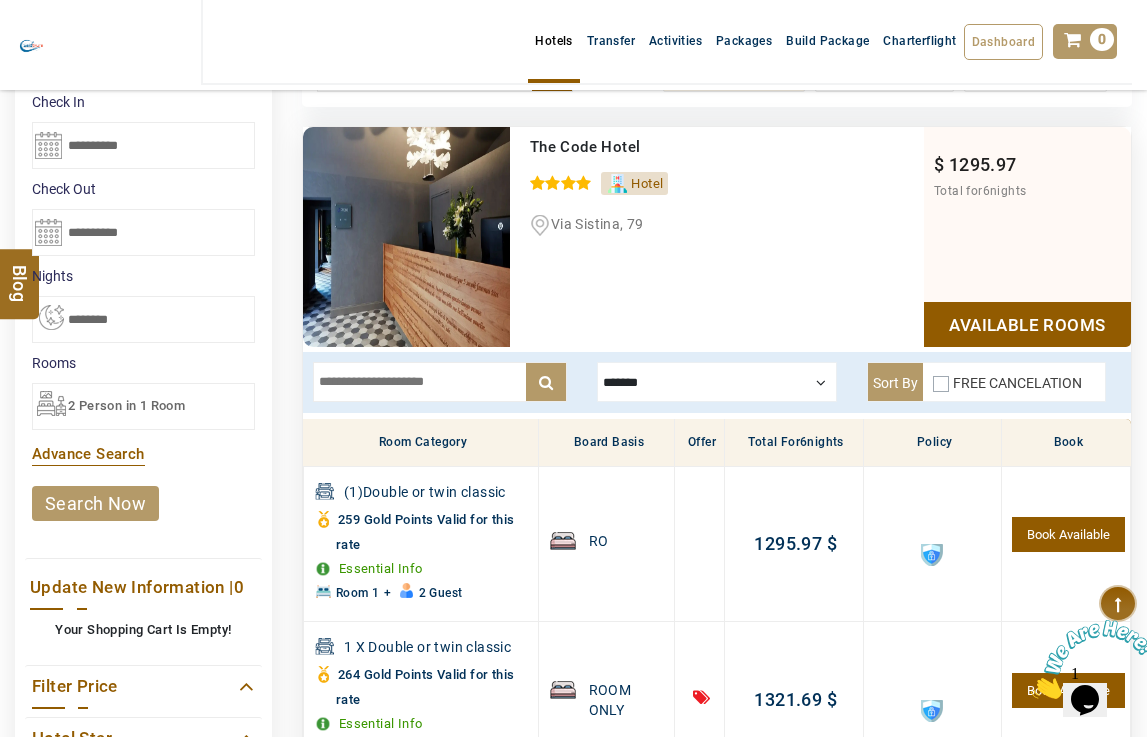 click on "search now" at bounding box center [95, 503] 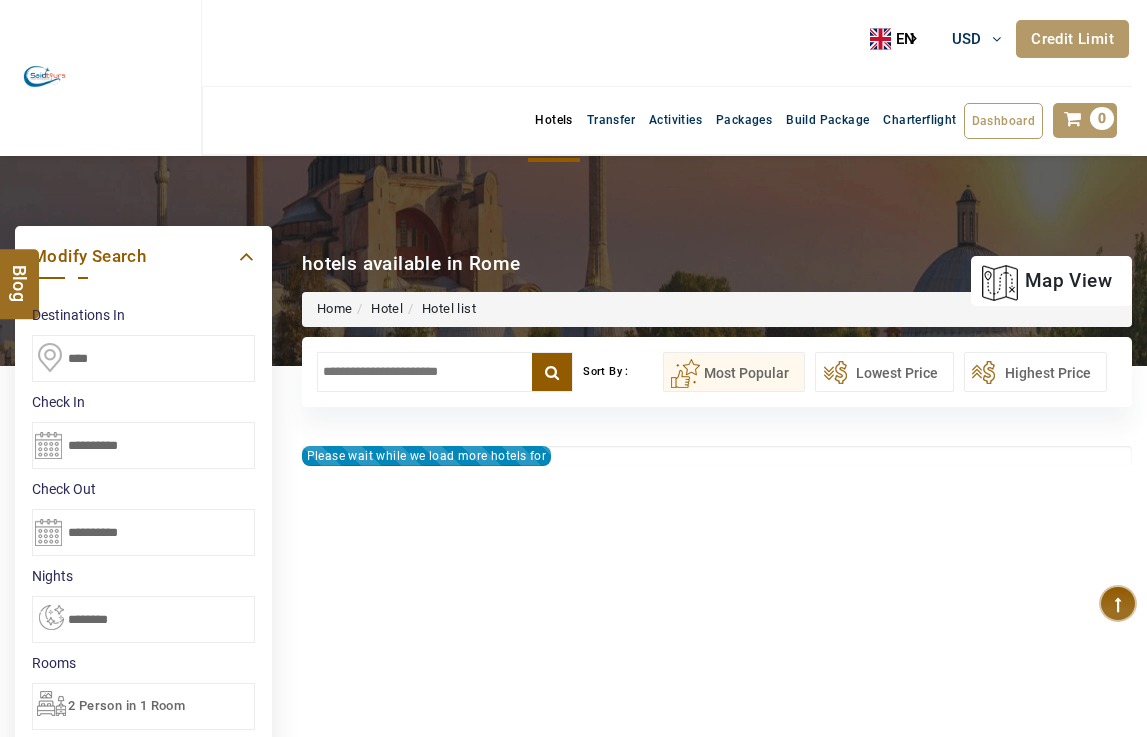 select on "*" 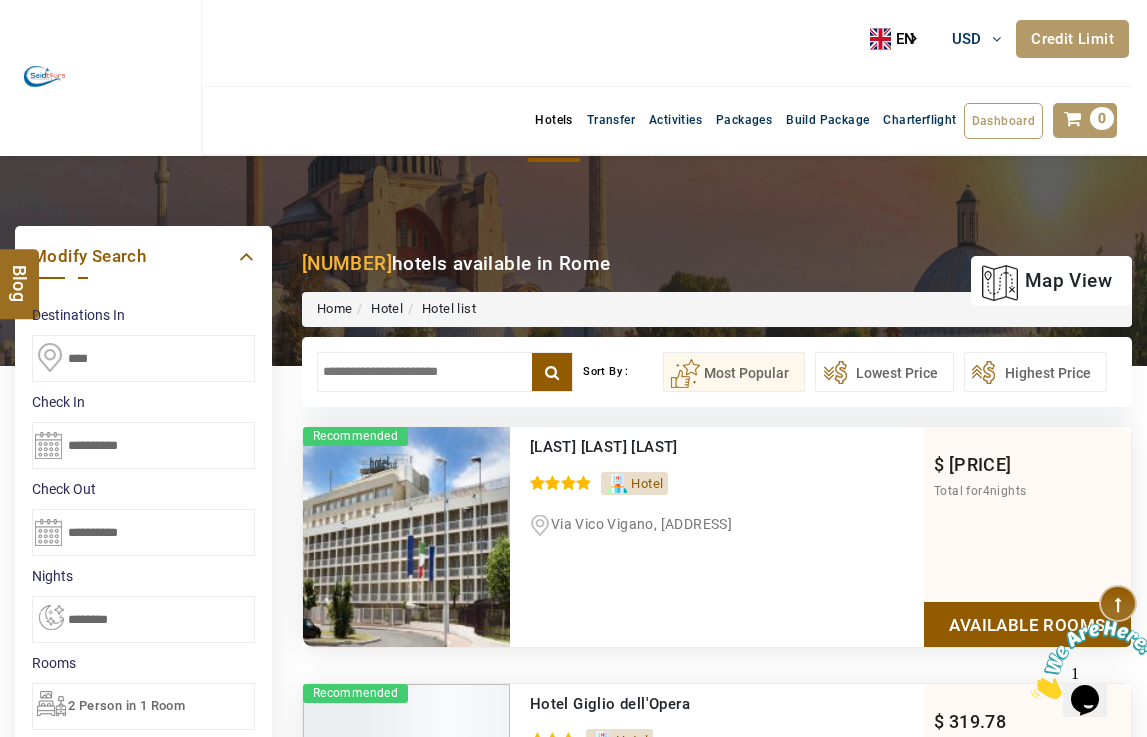 scroll, scrollTop: 0, scrollLeft: 0, axis: both 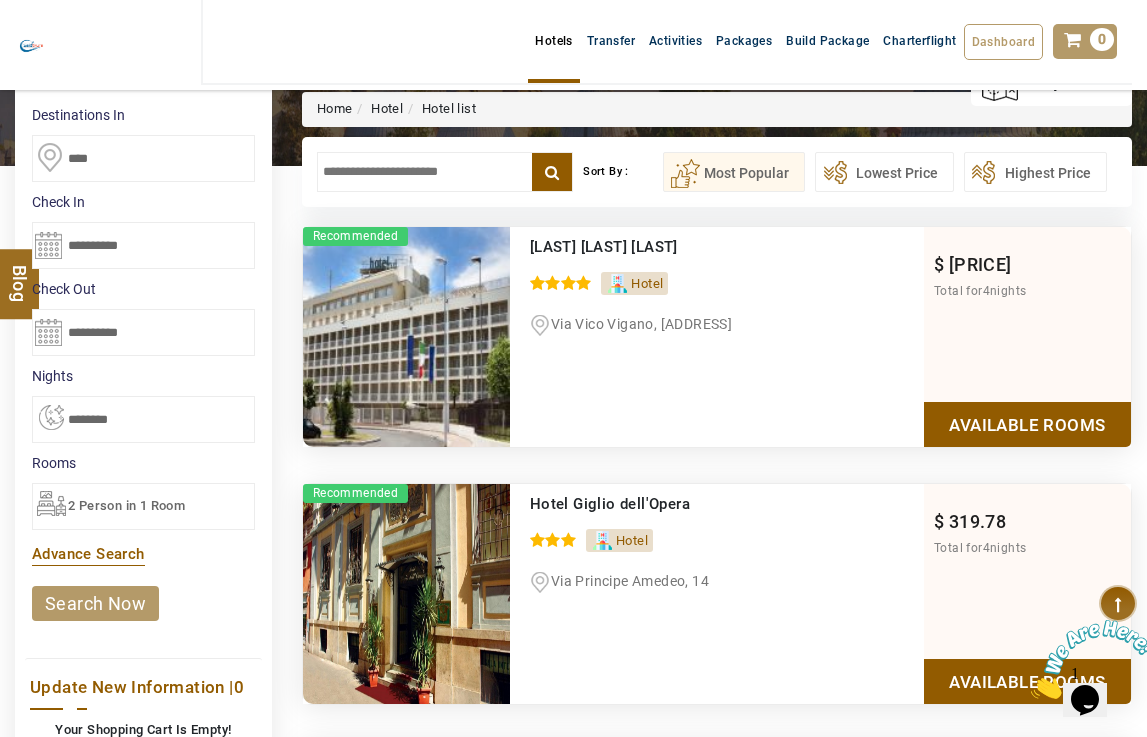 click at bounding box center (445, 172) 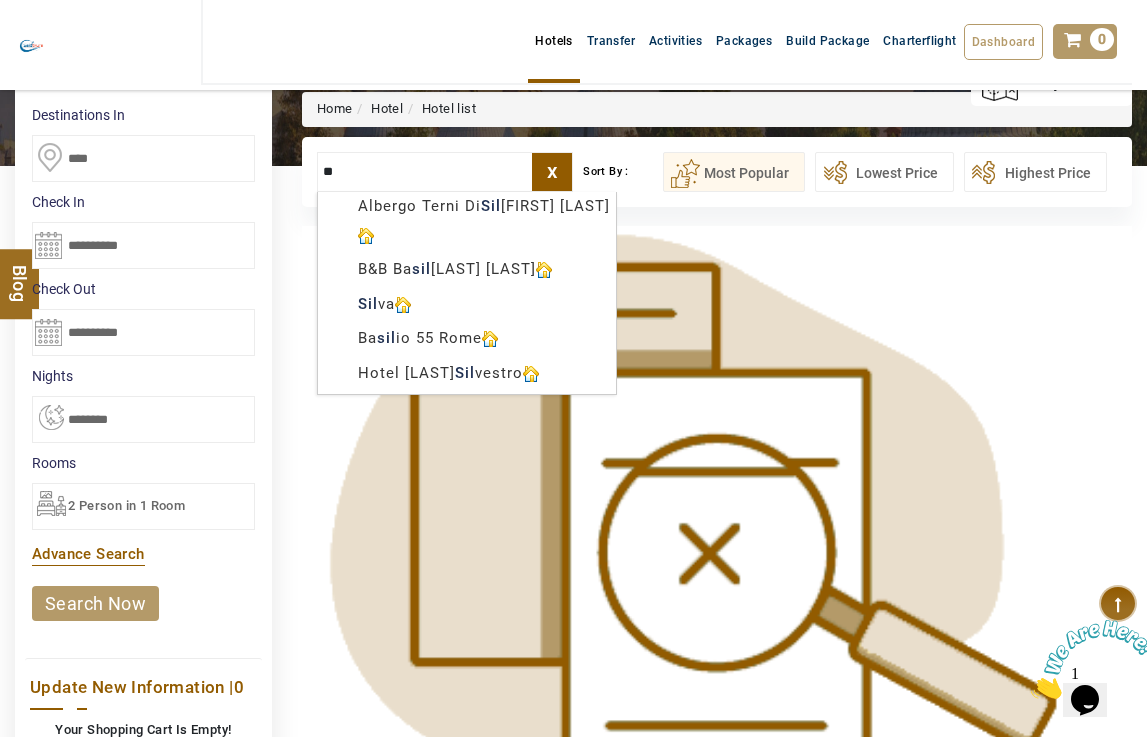 type on "*" 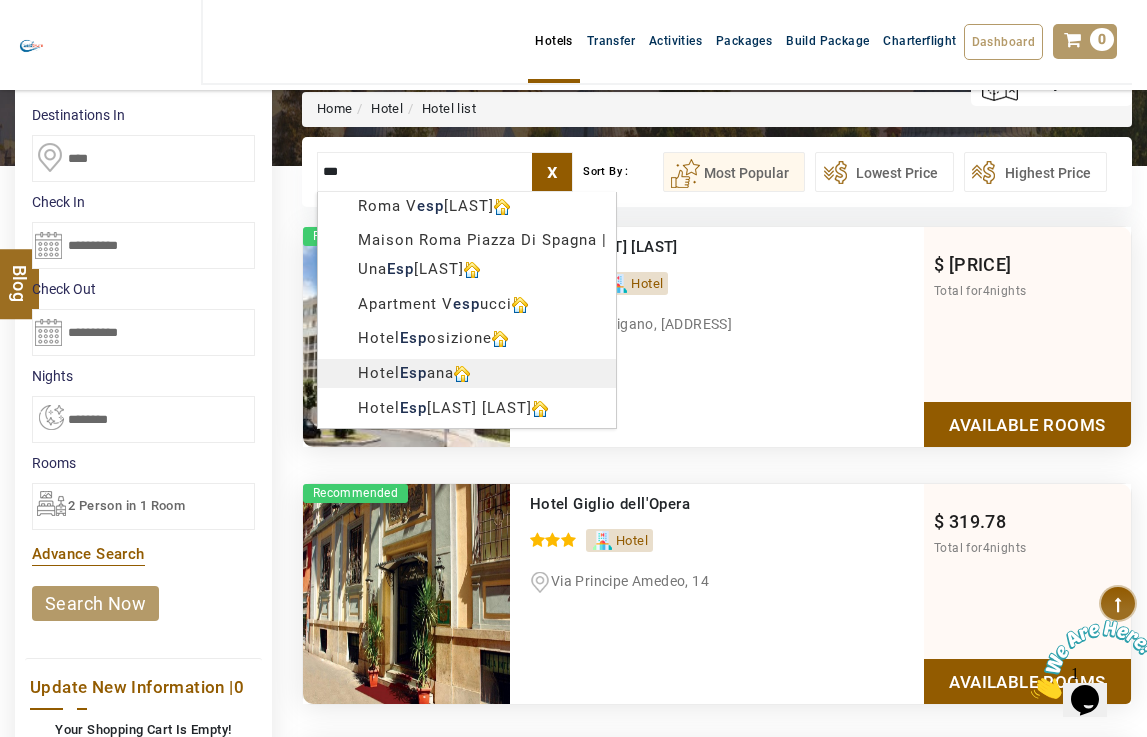 click on "[LAST] [LAST] [LAST]" at bounding box center [573, 935] 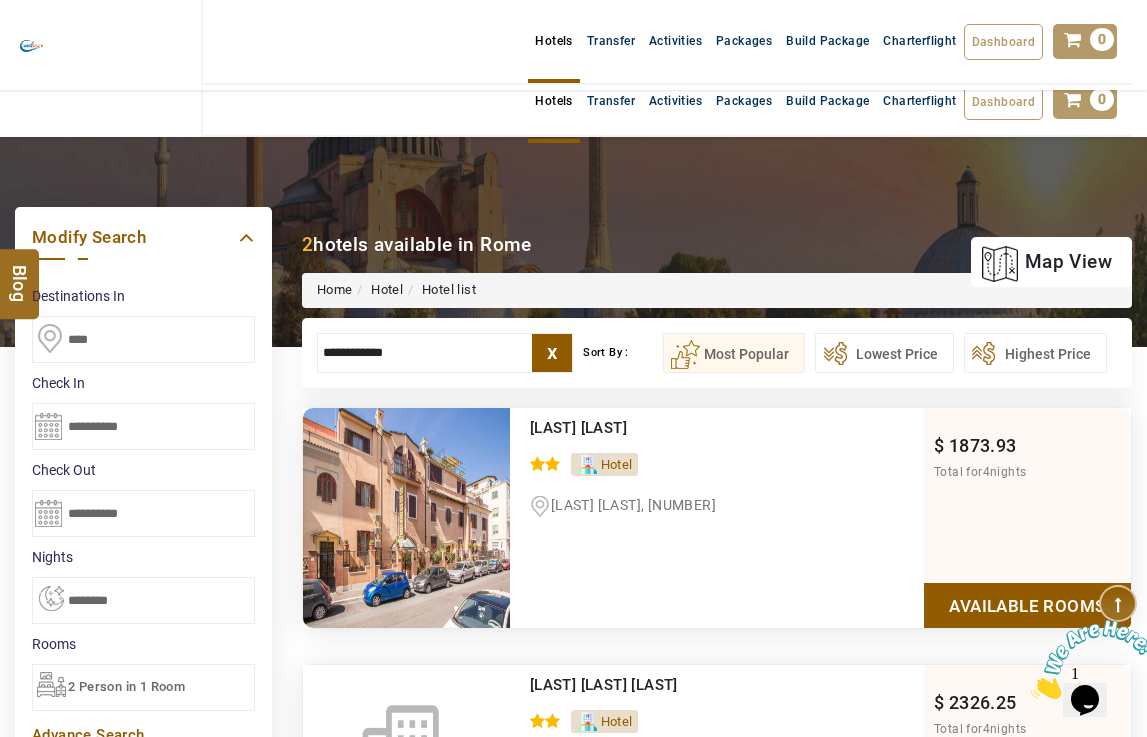 scroll, scrollTop: 0, scrollLeft: 0, axis: both 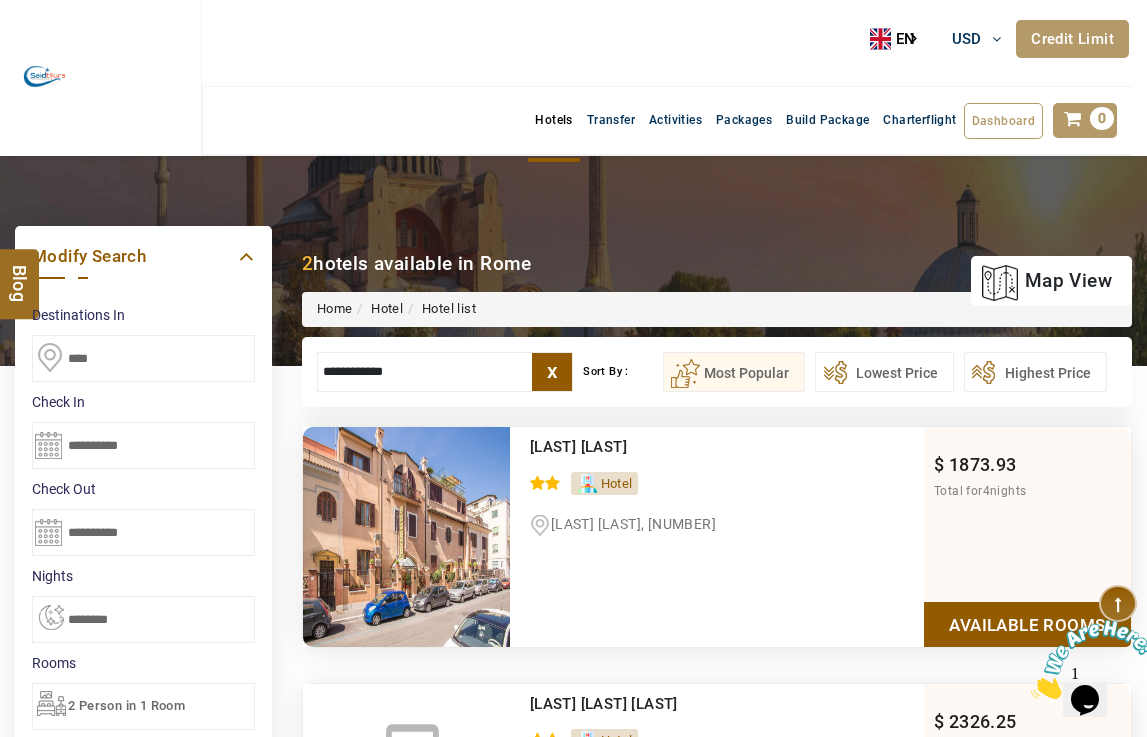 type on "**********" 